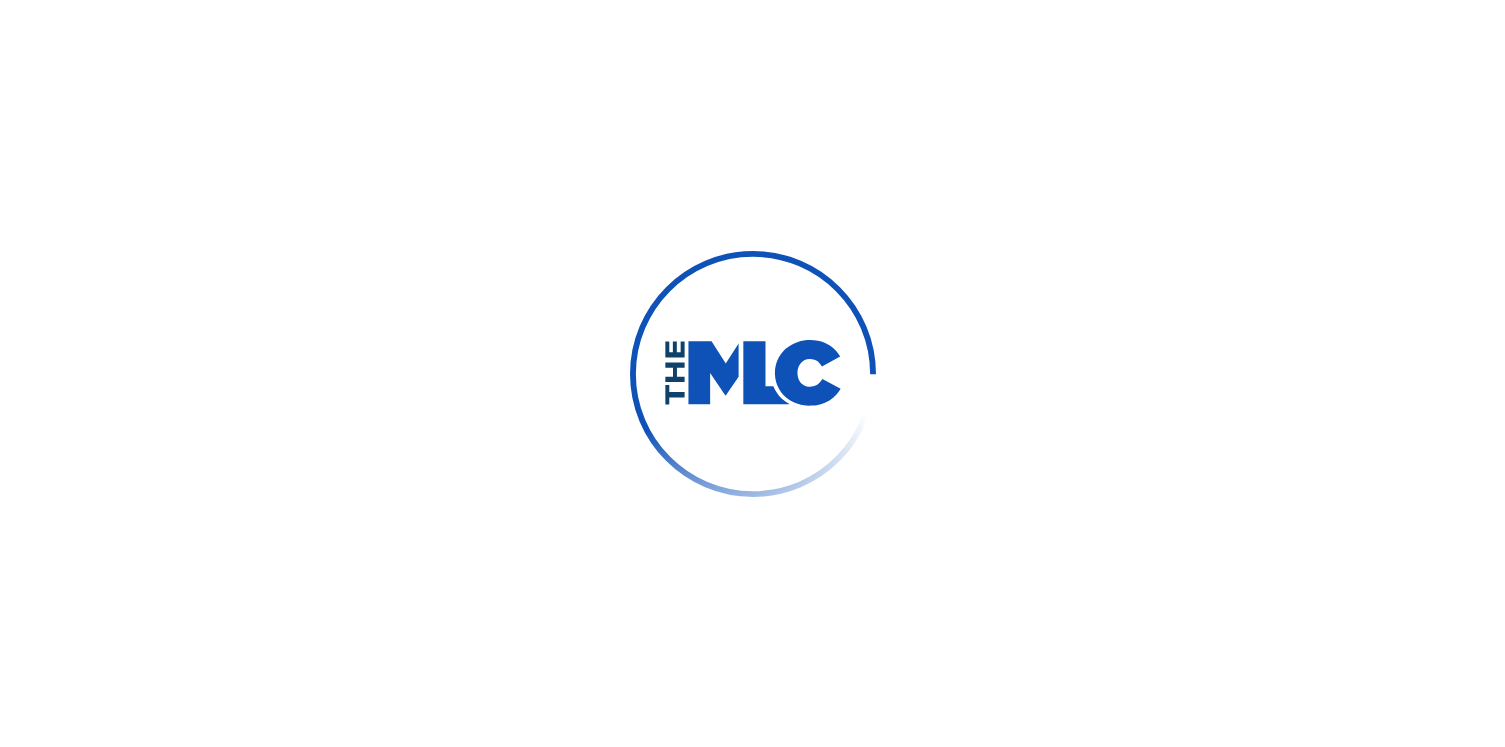 scroll, scrollTop: 0, scrollLeft: 0, axis: both 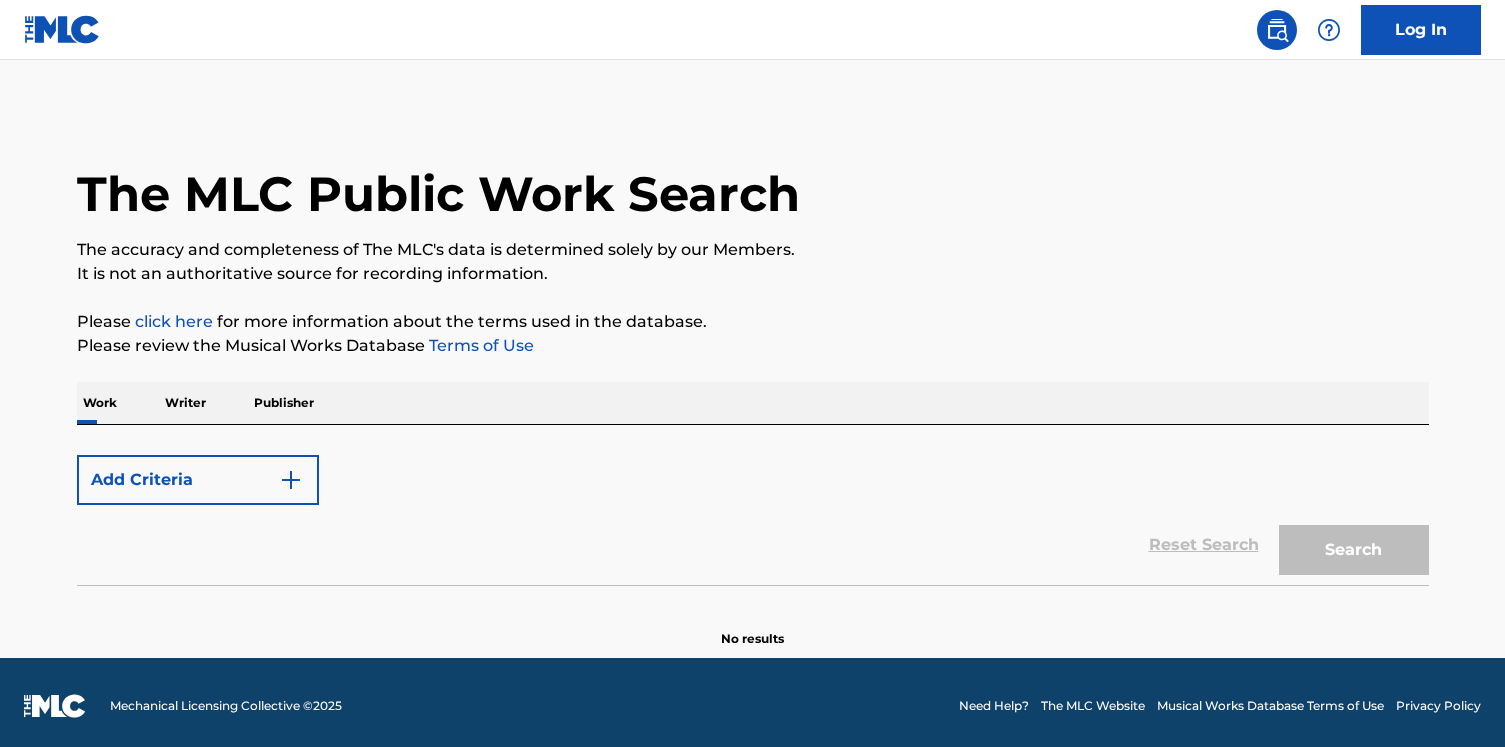 click on "Reset Search Search" at bounding box center [753, 545] 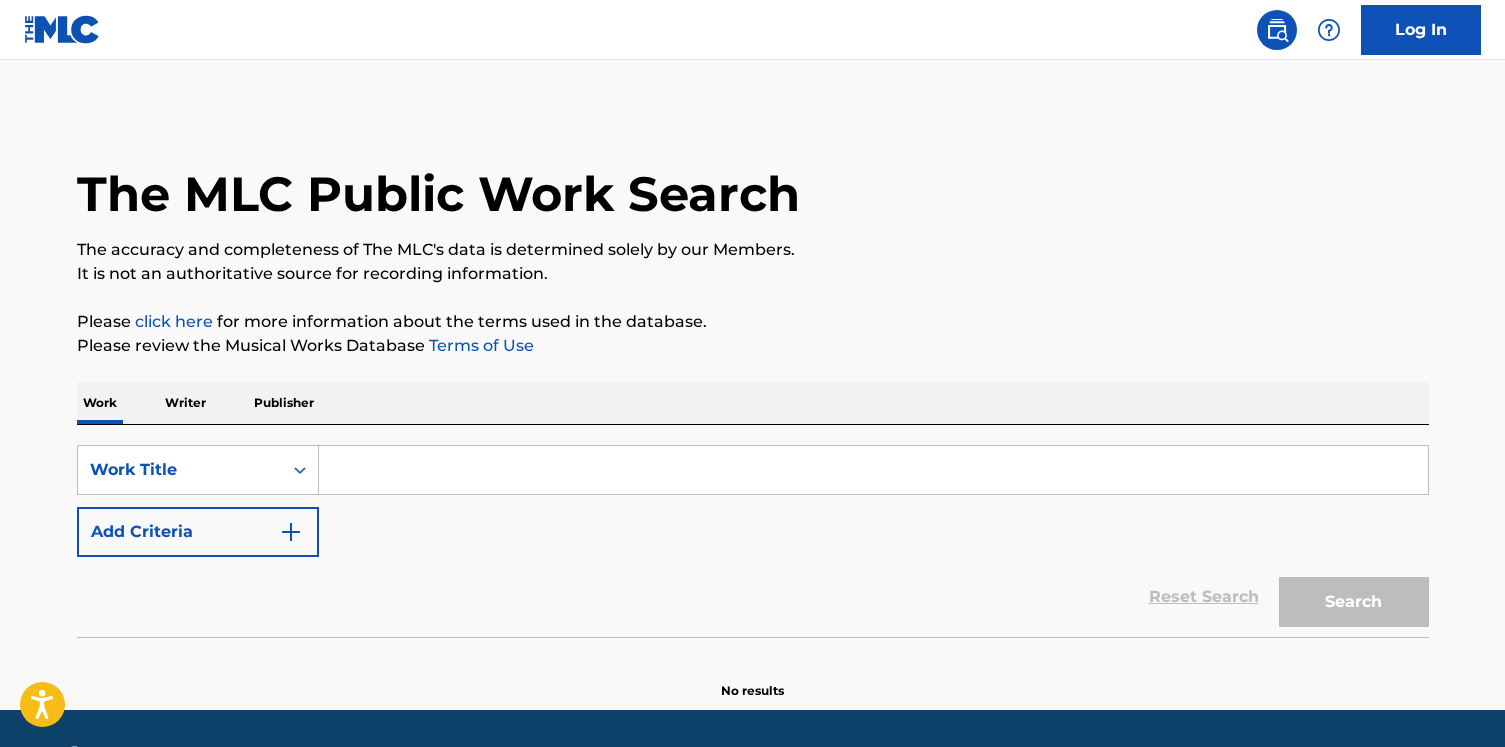 click on "SearchWithCriteriafd3b1a4c-5a67-444f-9e08-9a3acbddd4f3 Work Title Add Criteria" at bounding box center (753, 501) 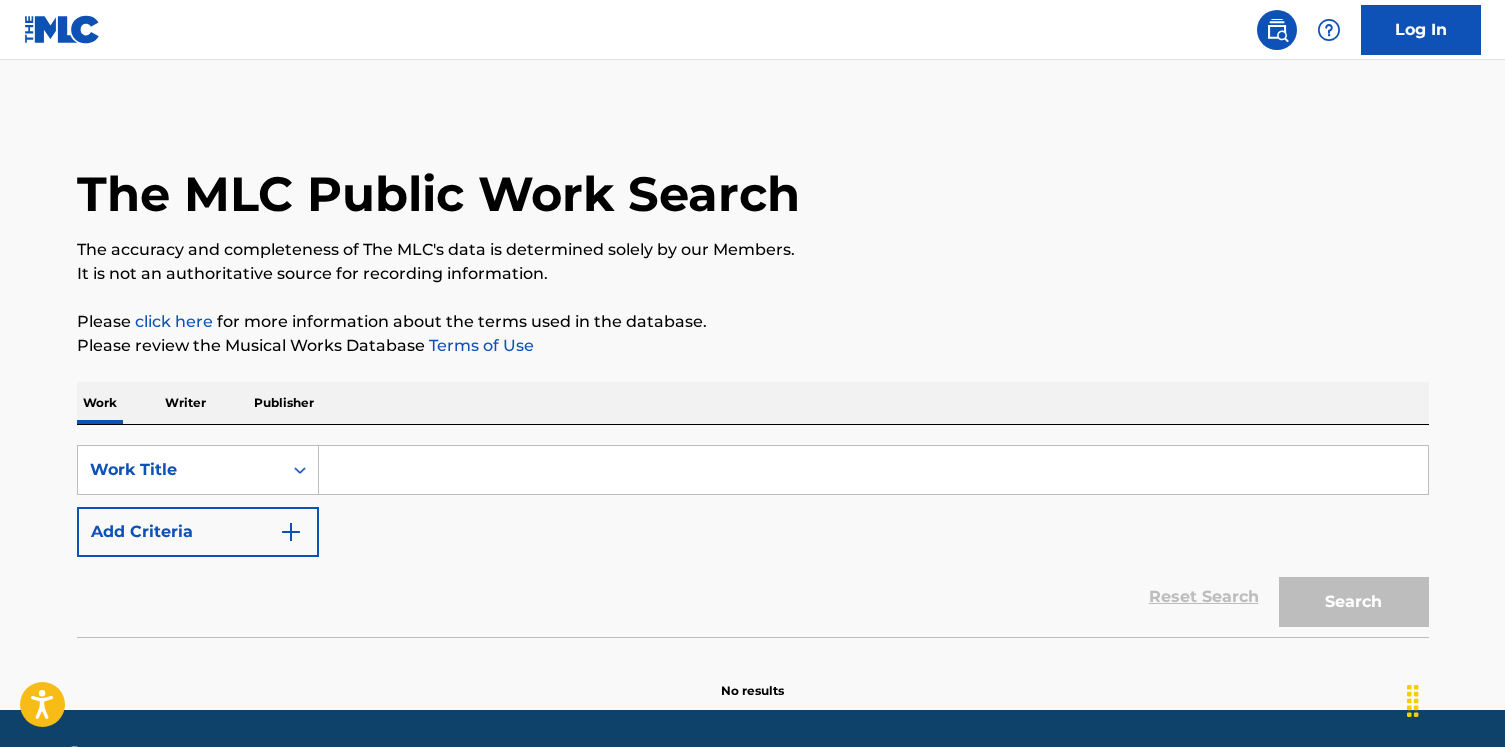 click on "Add Criteria" at bounding box center [198, 532] 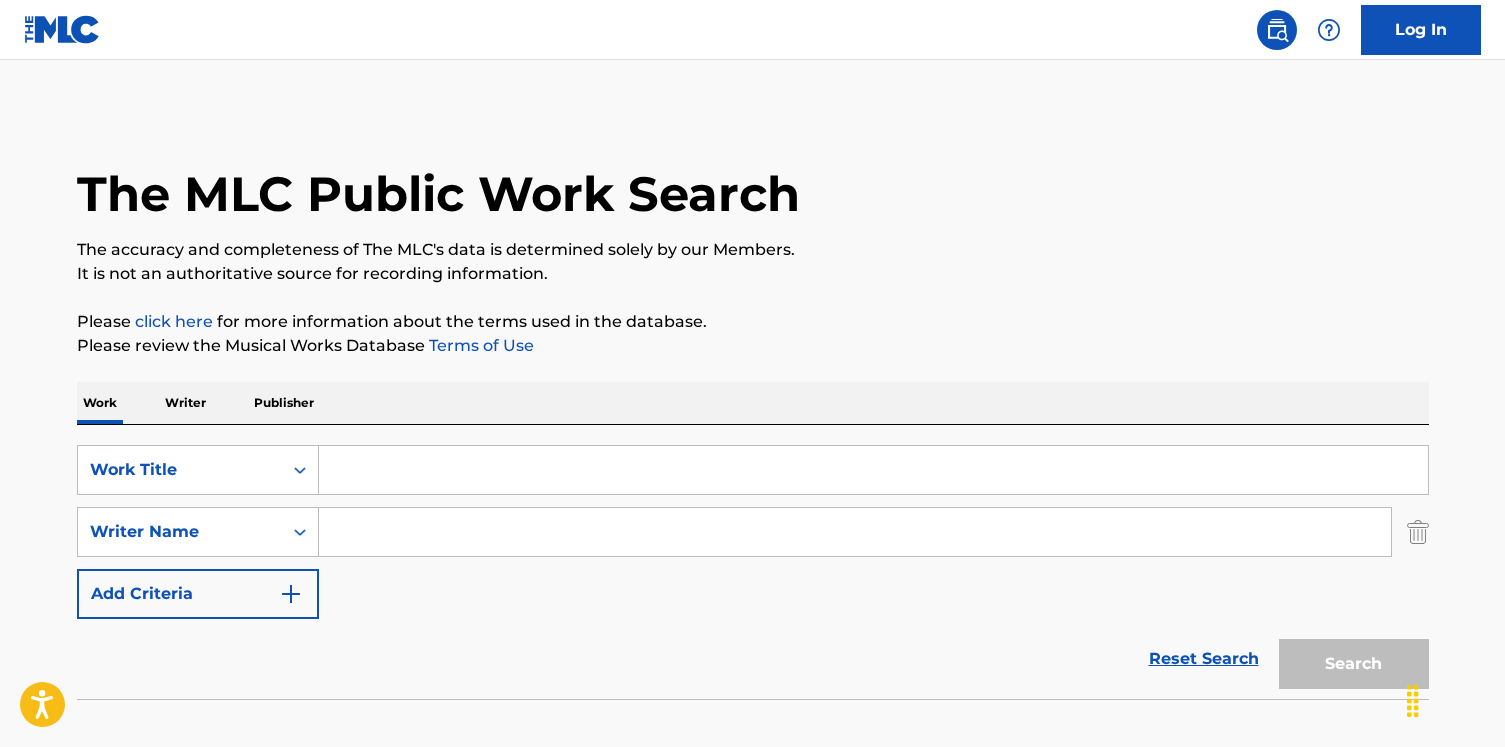 click at bounding box center (855, 532) 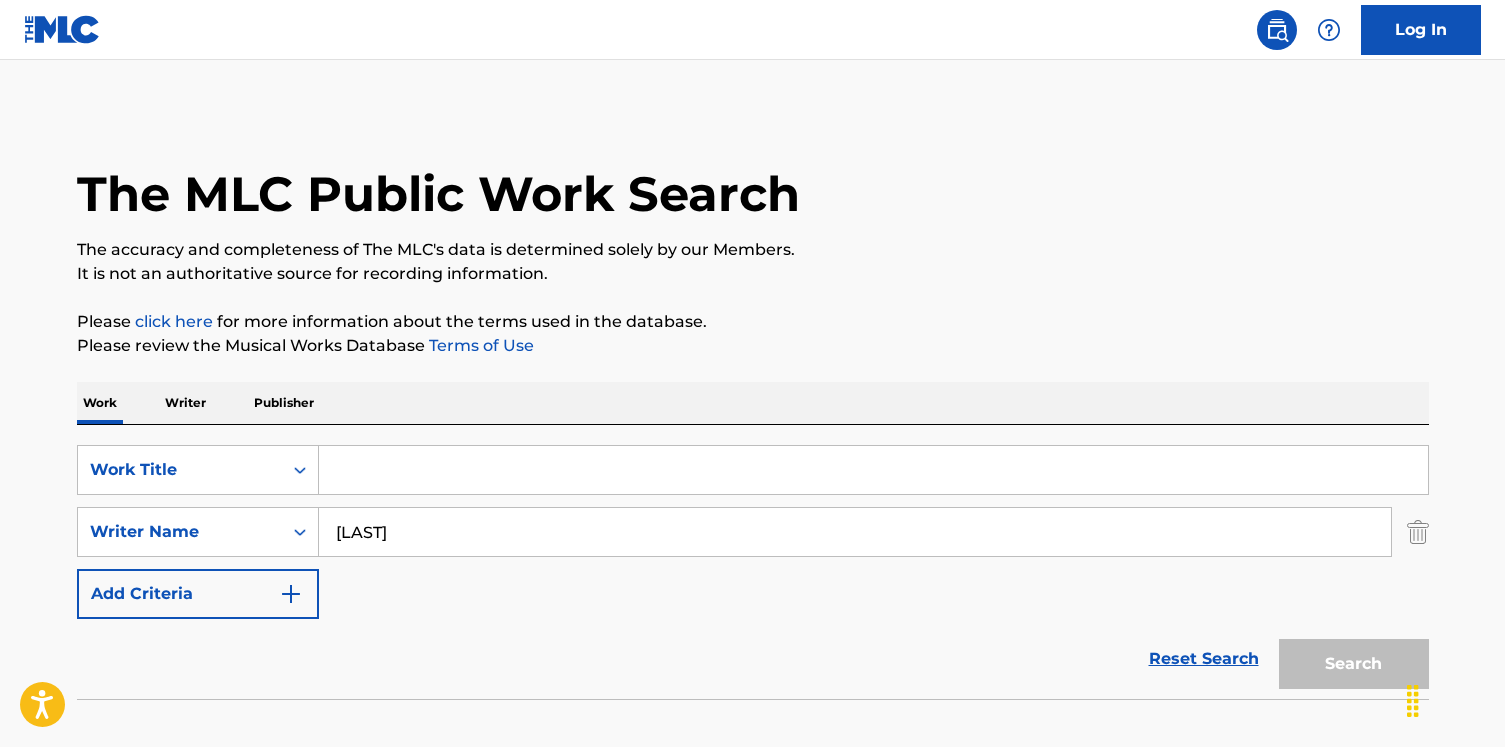 type on "Moczarski" 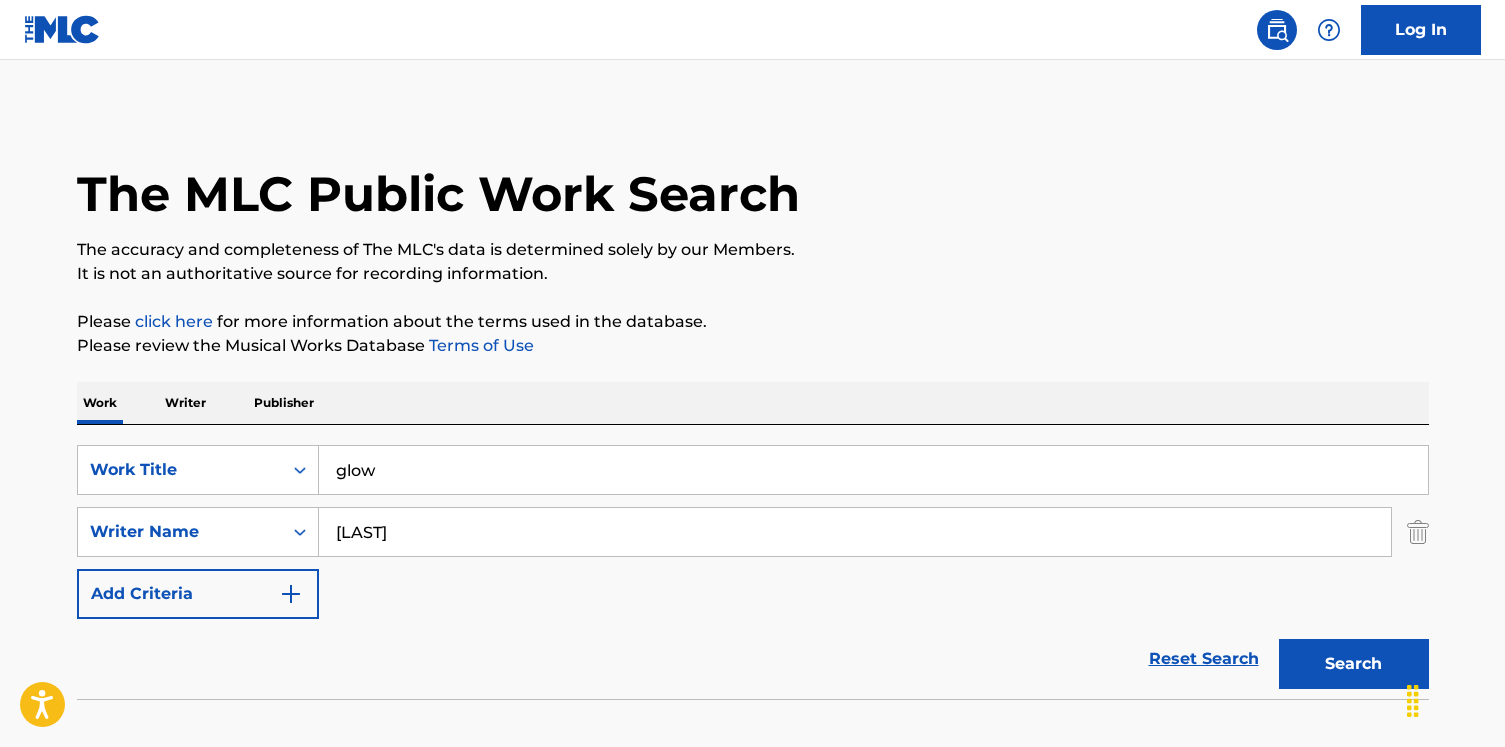 type on "glow" 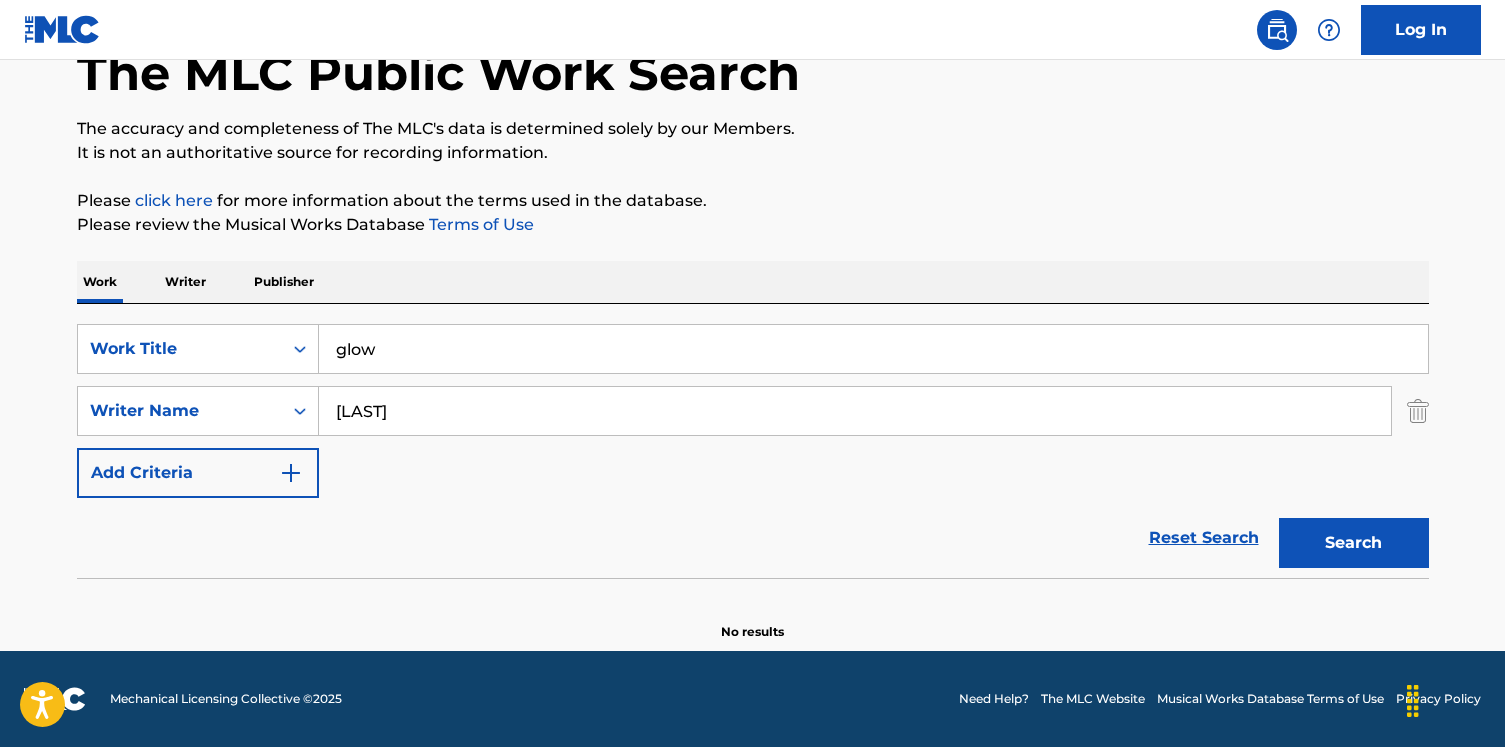 scroll, scrollTop: 121, scrollLeft: 0, axis: vertical 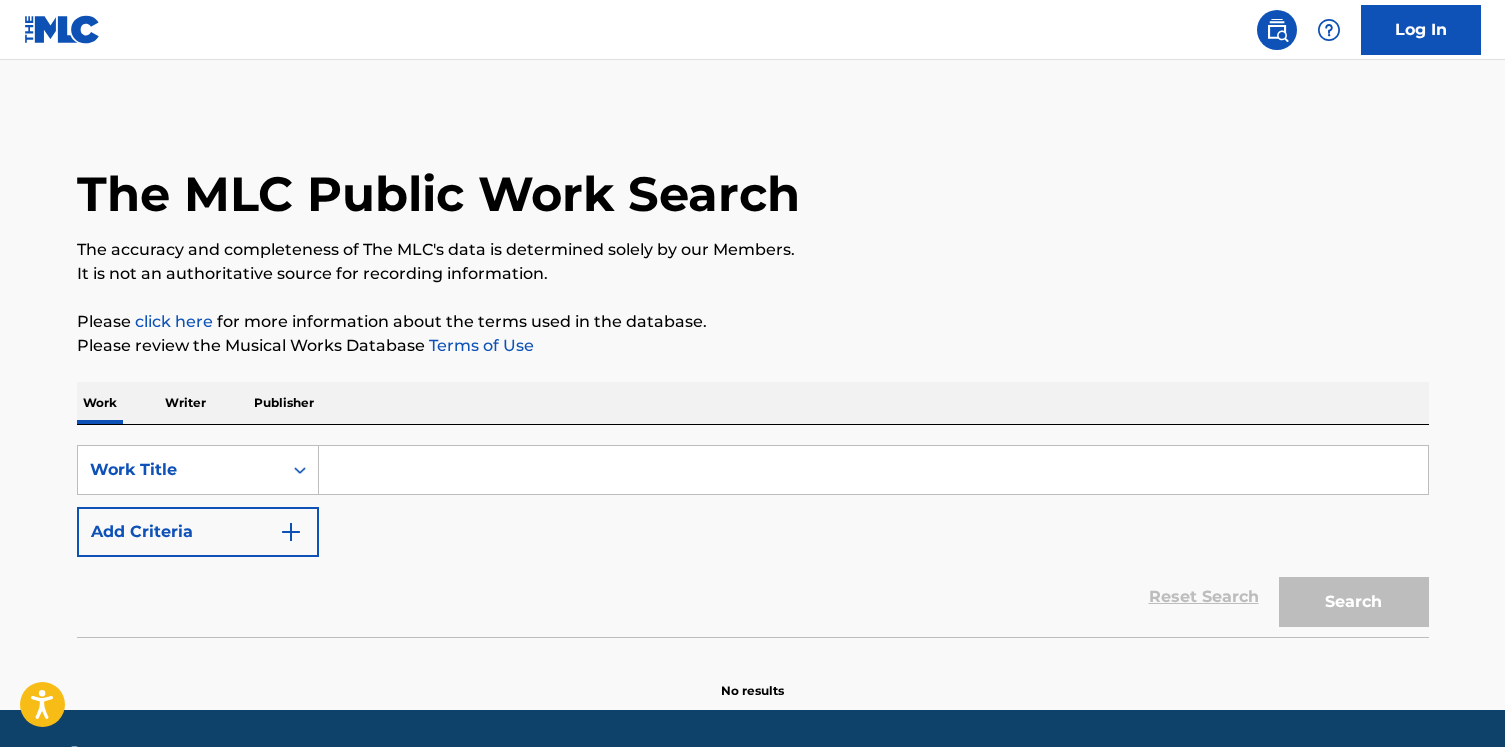 click at bounding box center [873, 470] 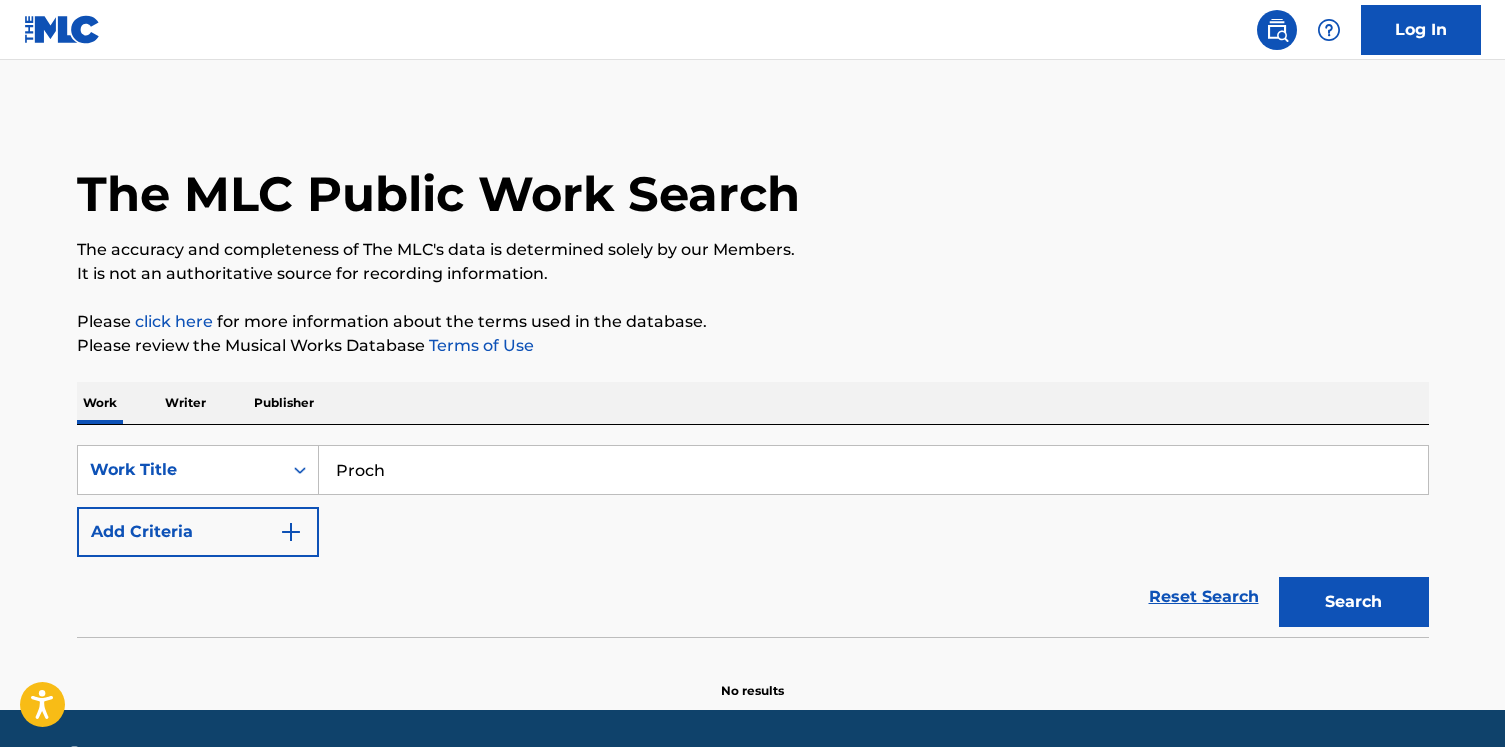 type on "Proch" 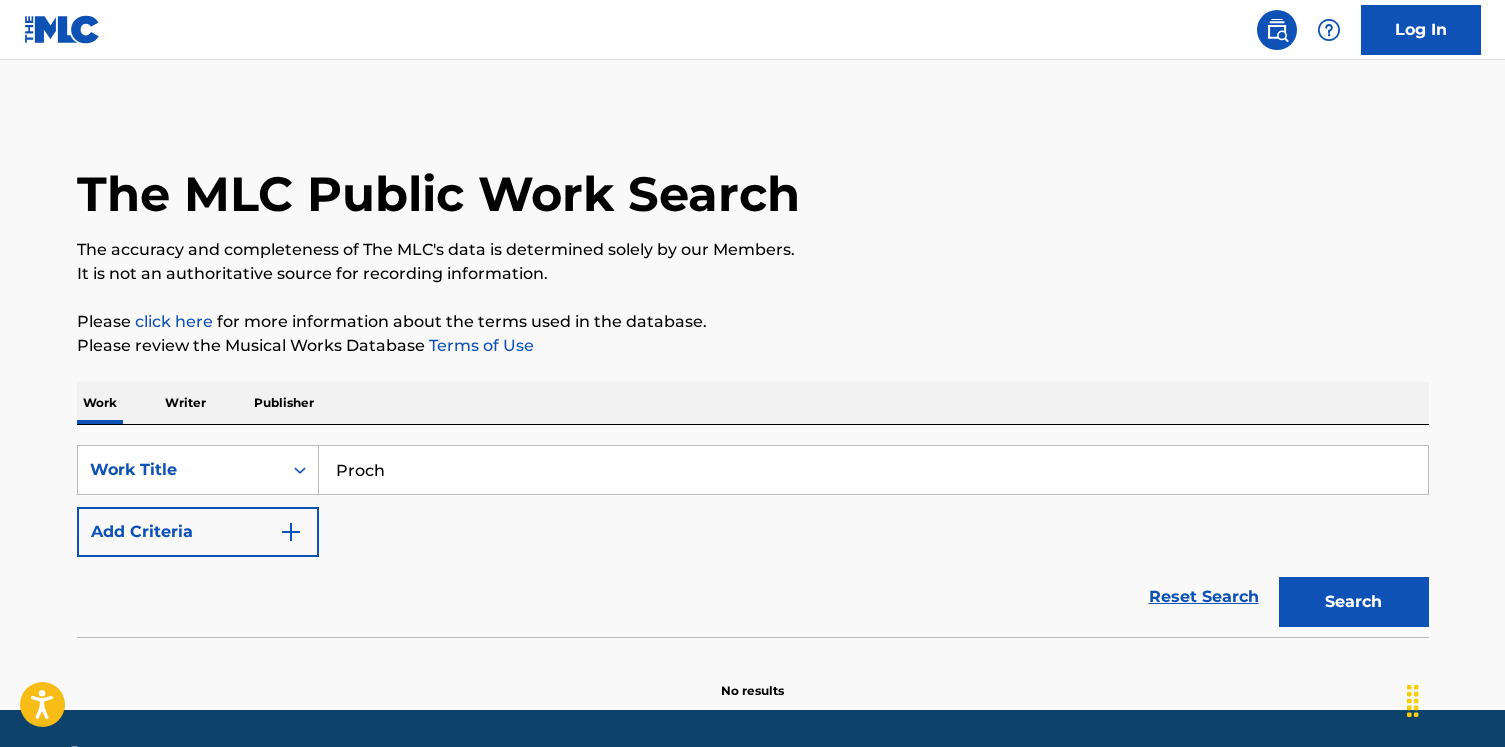 click on "Add Criteria" at bounding box center [198, 532] 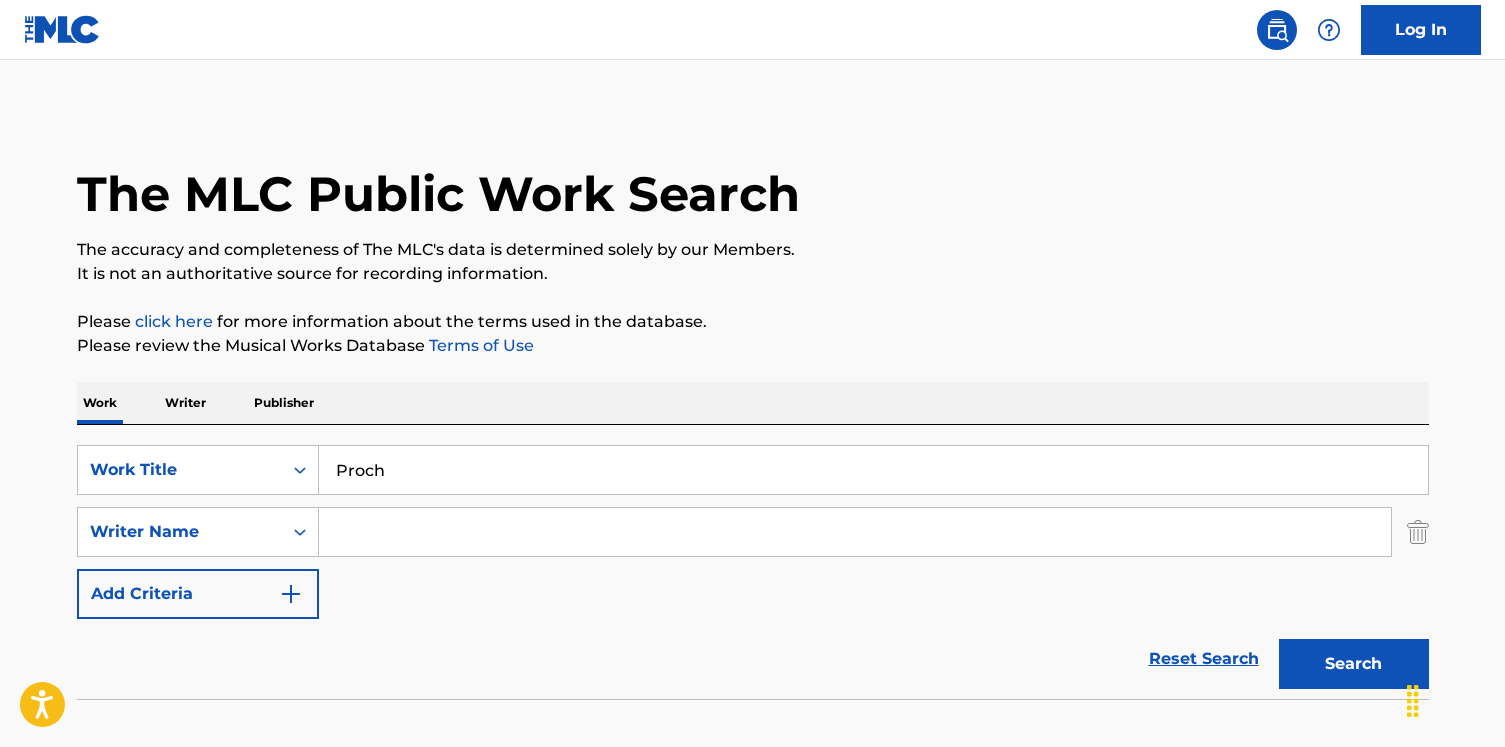 click at bounding box center [855, 532] 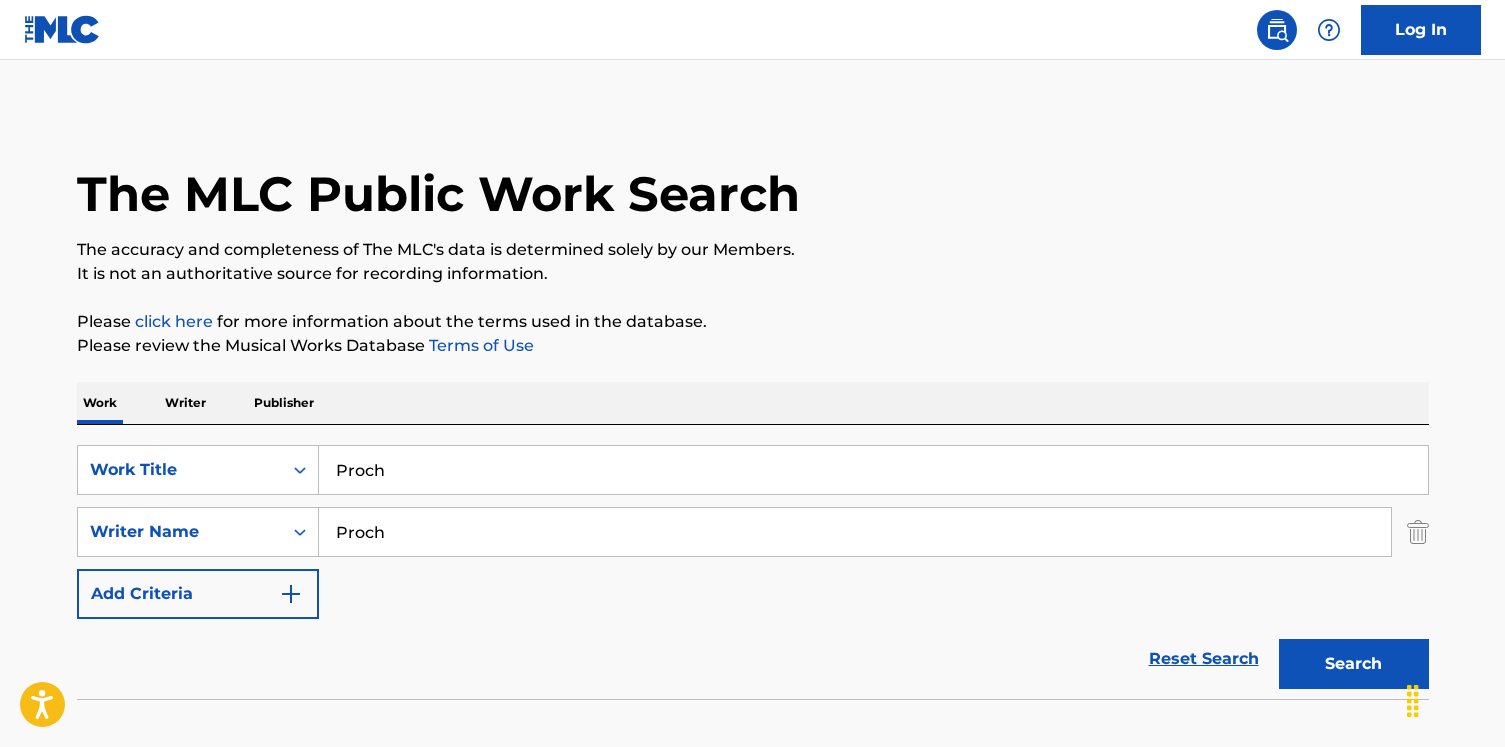 type on "Proch" 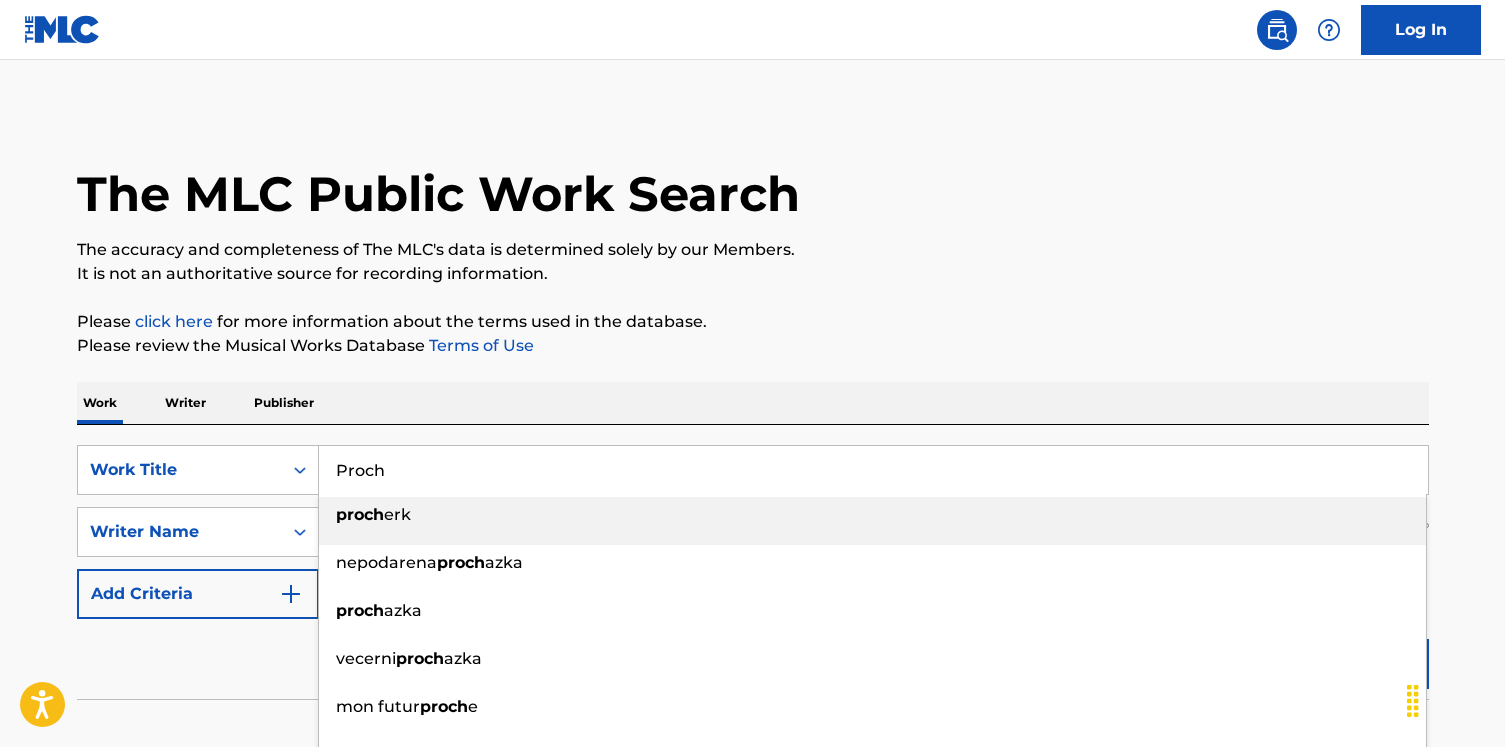 click on "Proch" at bounding box center [873, 470] 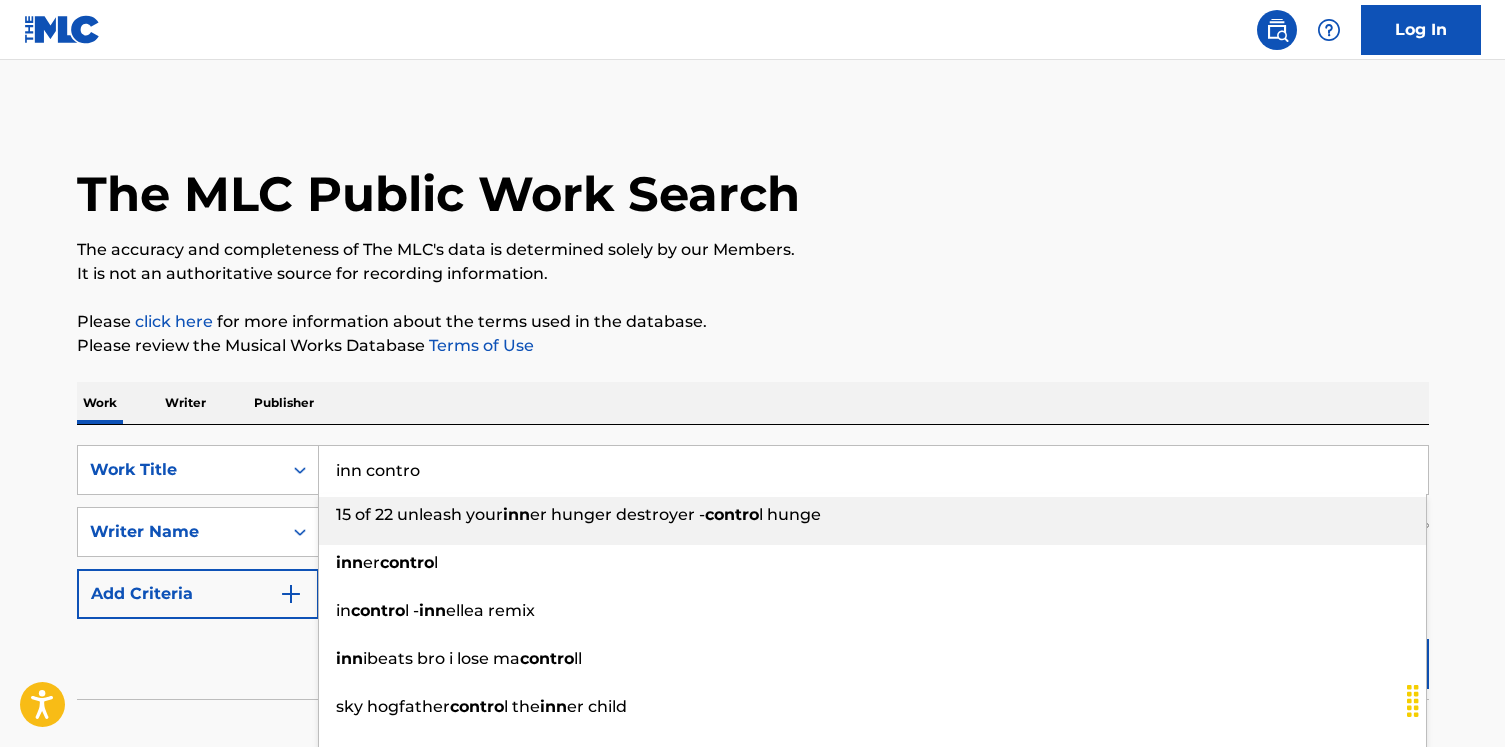 click on "inn contro" at bounding box center (873, 470) 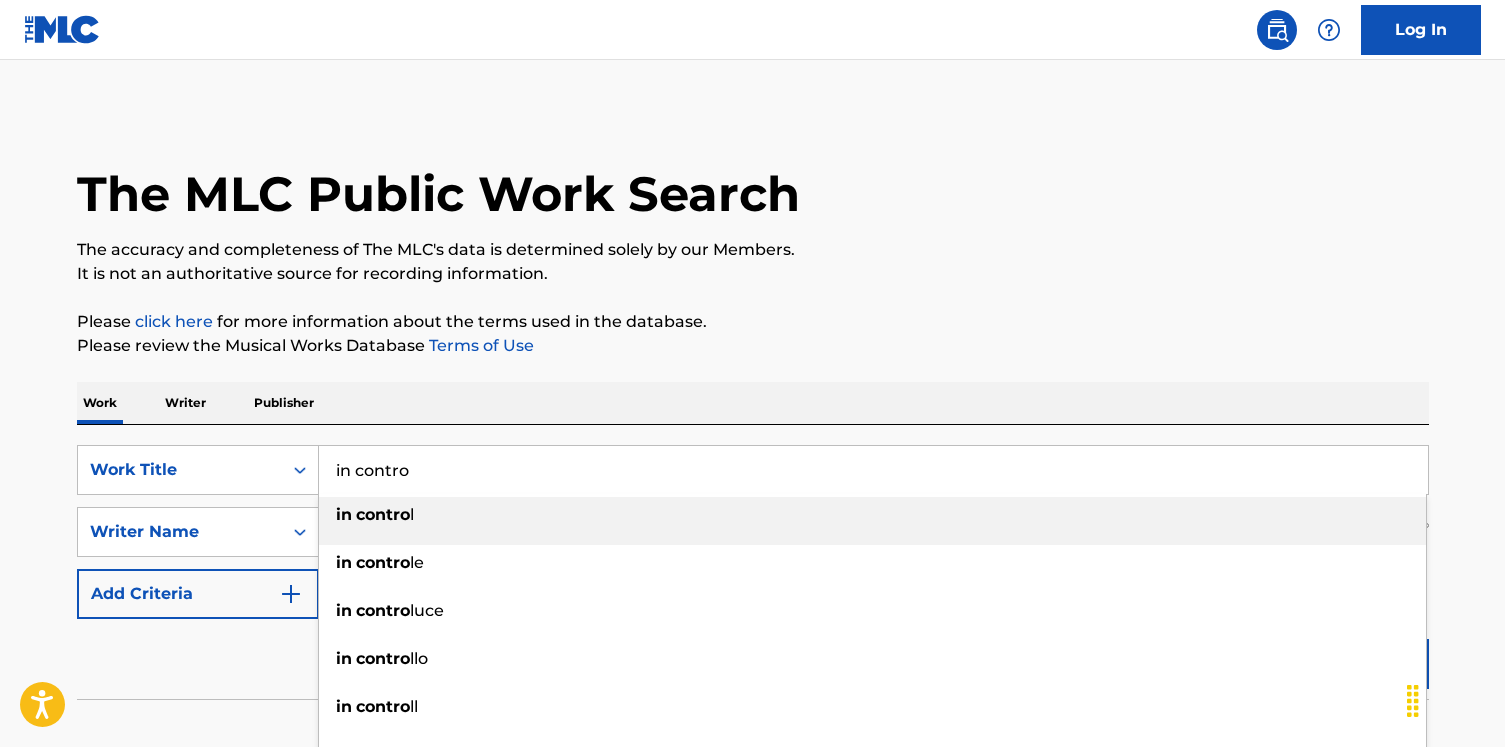 click on "in contro" at bounding box center (873, 470) 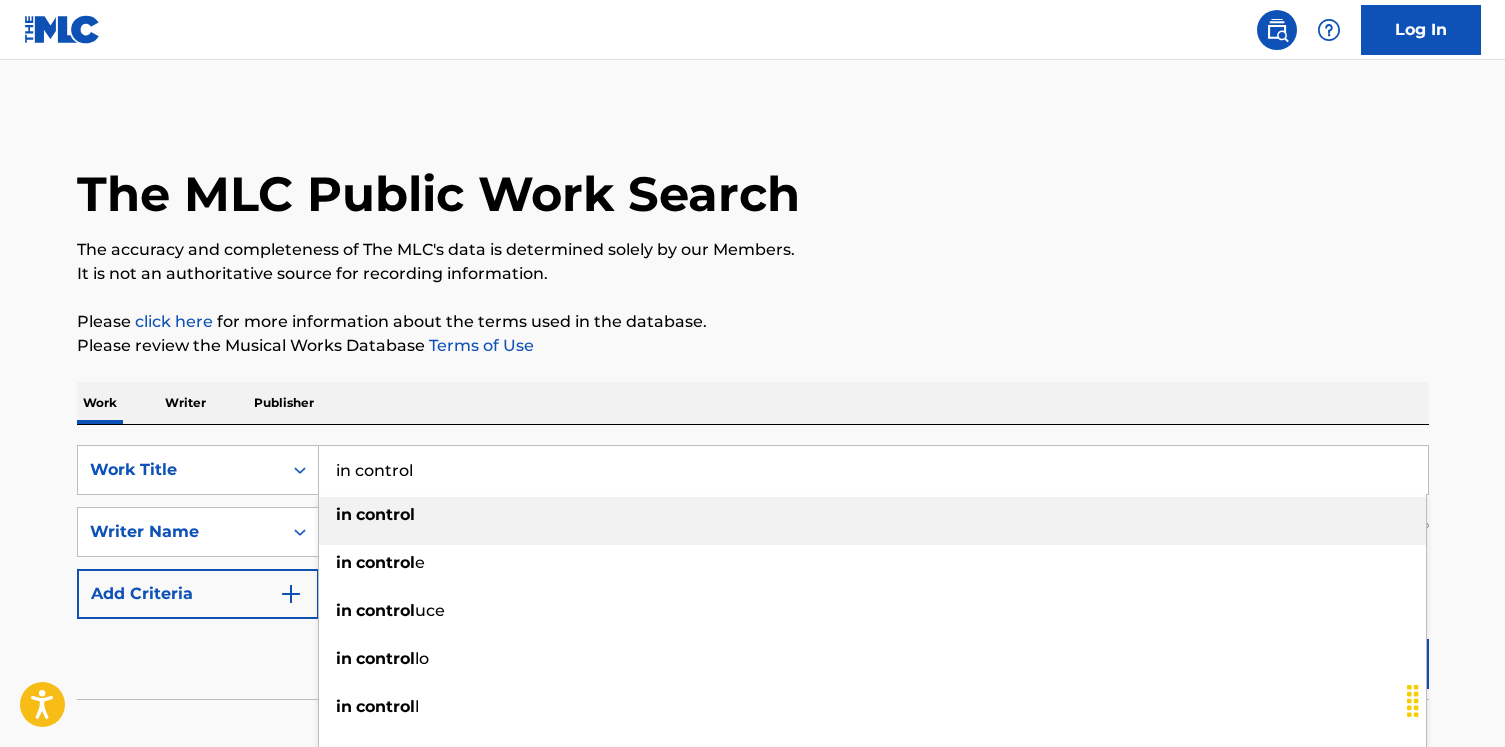 type on "in control" 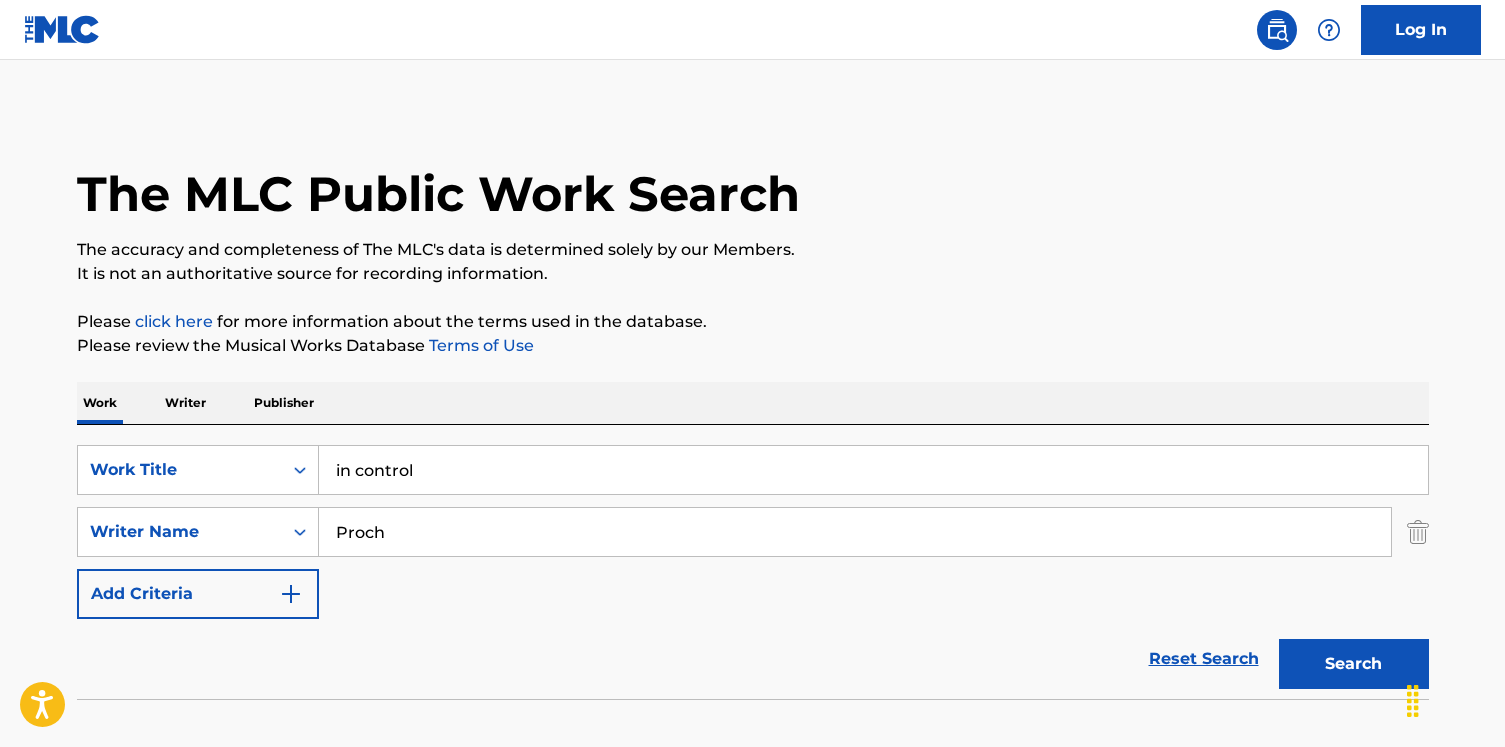 click on "Search" at bounding box center (1354, 664) 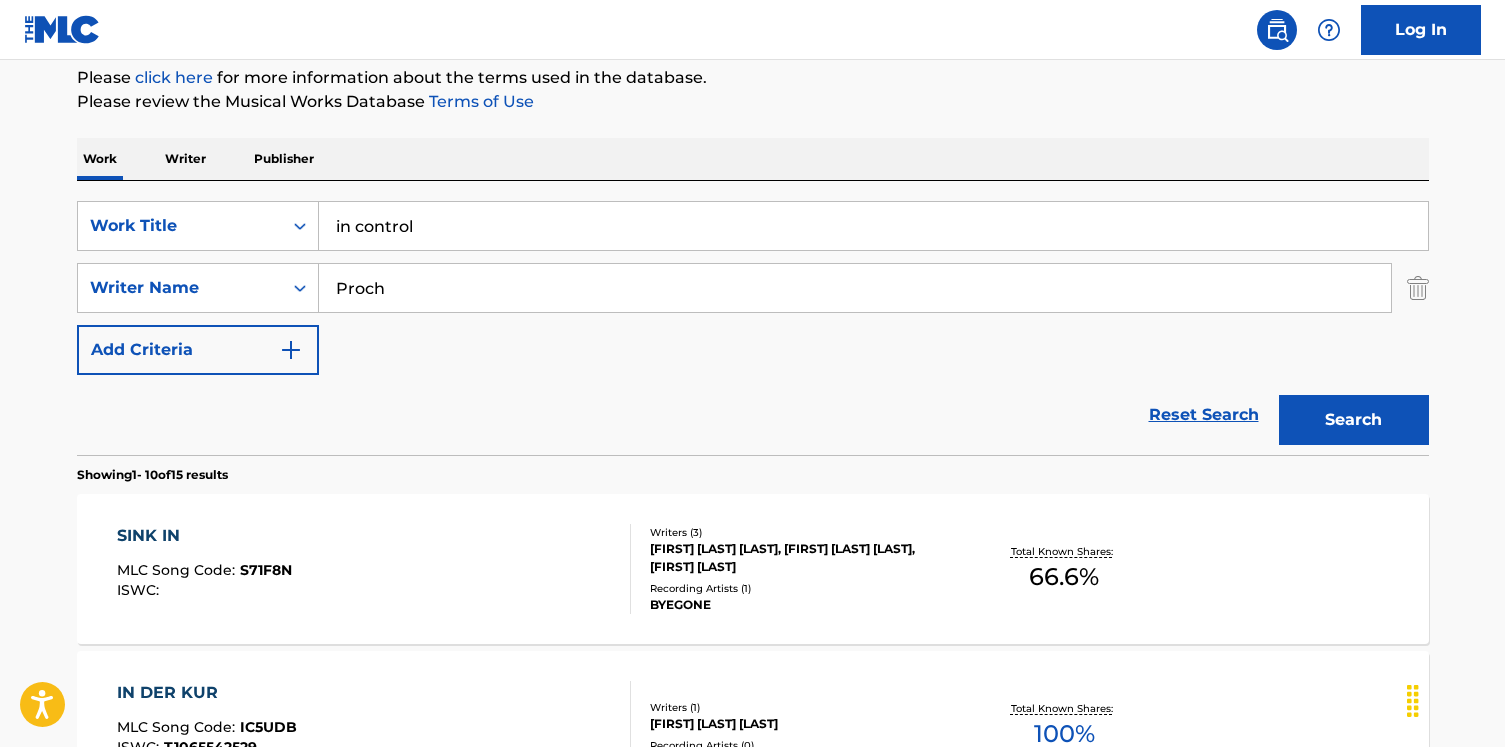 scroll, scrollTop: 245, scrollLeft: 0, axis: vertical 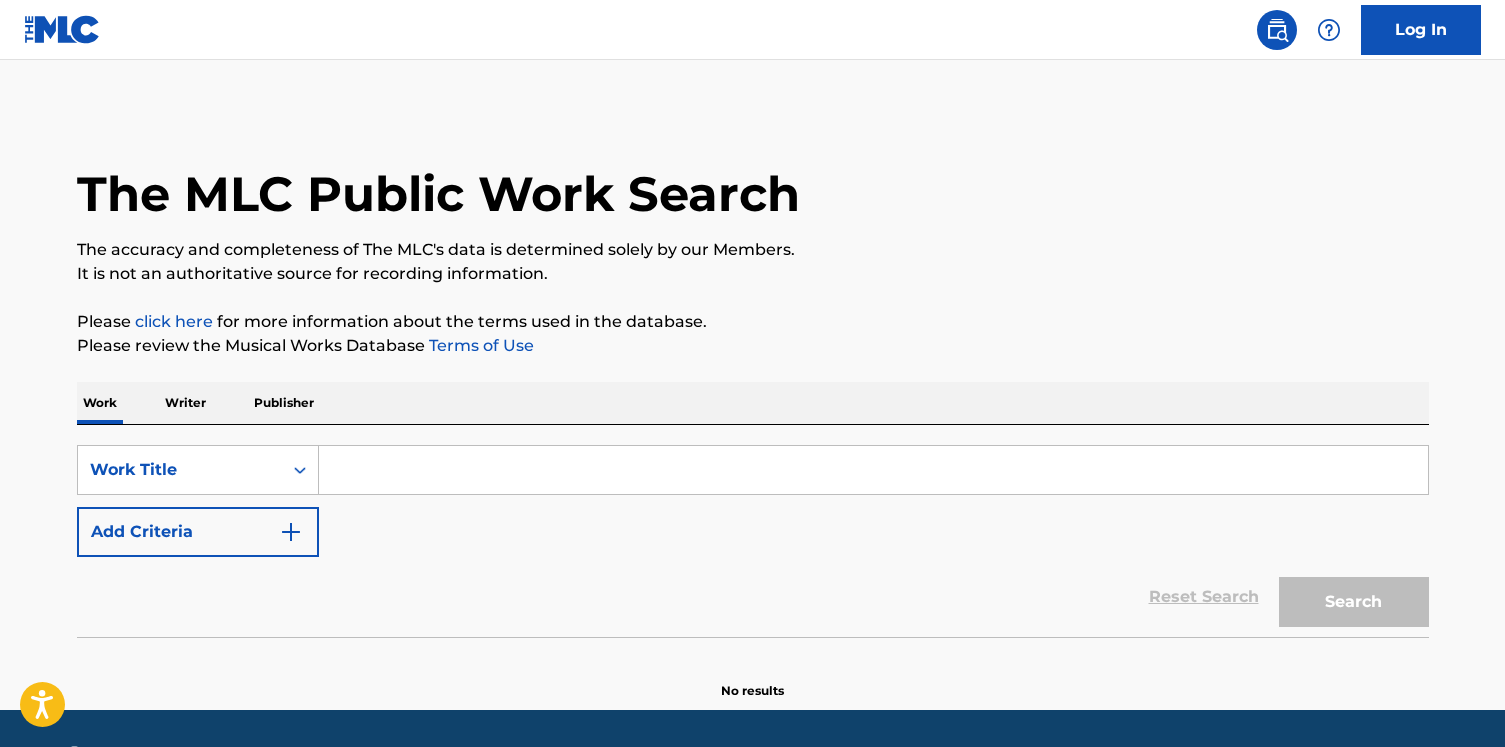 click on "Writer" at bounding box center (185, 403) 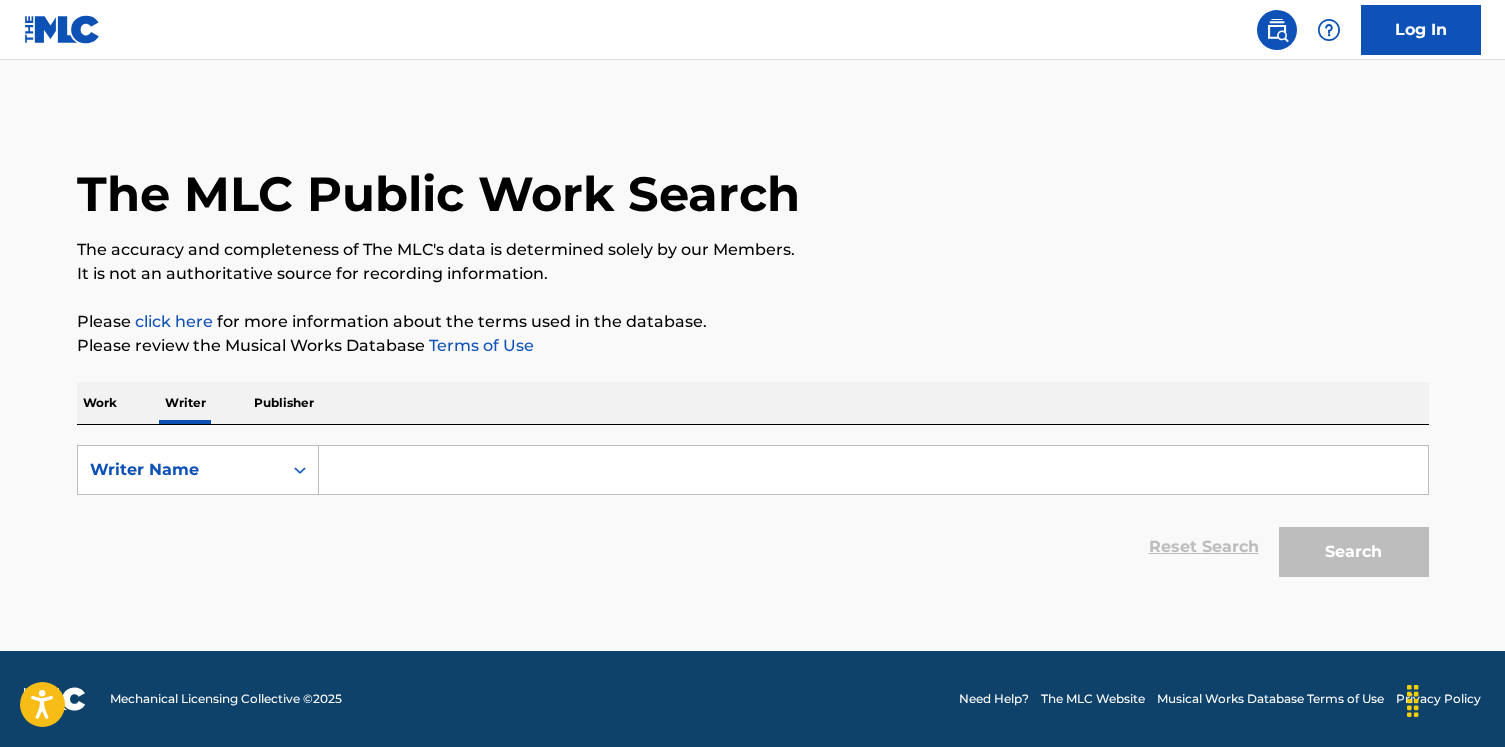 click at bounding box center [873, 470] 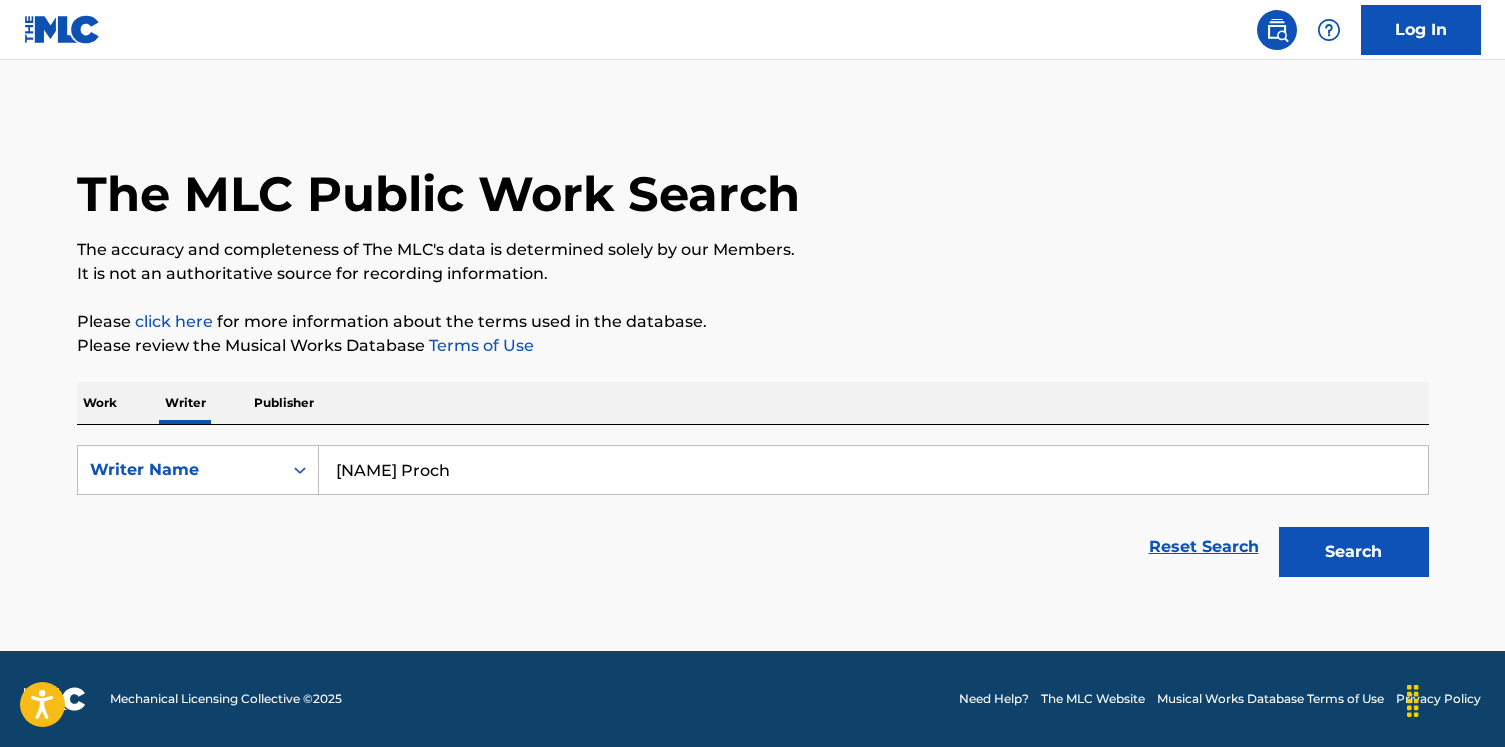 type on "Yunus Proch" 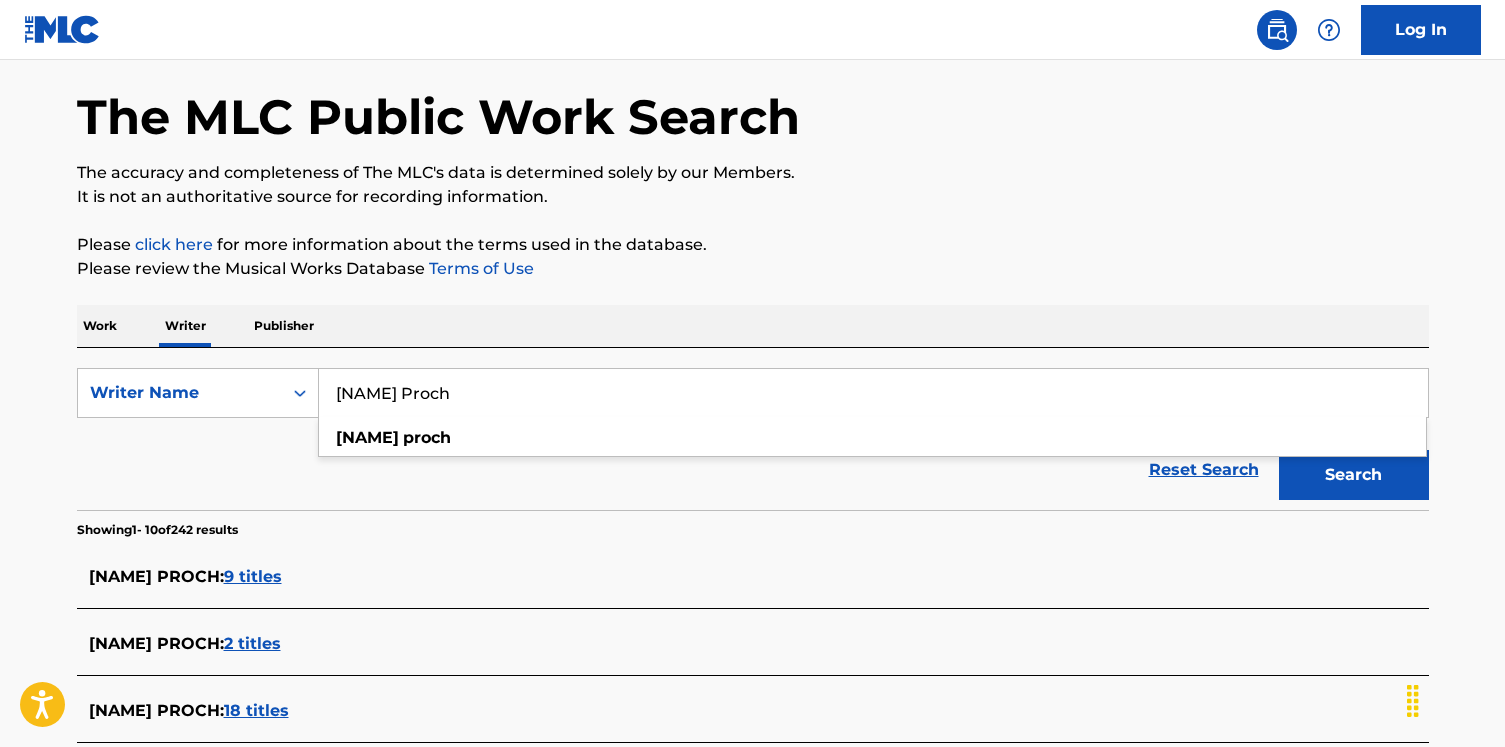 click on "Work Writer Publisher" at bounding box center (753, 326) 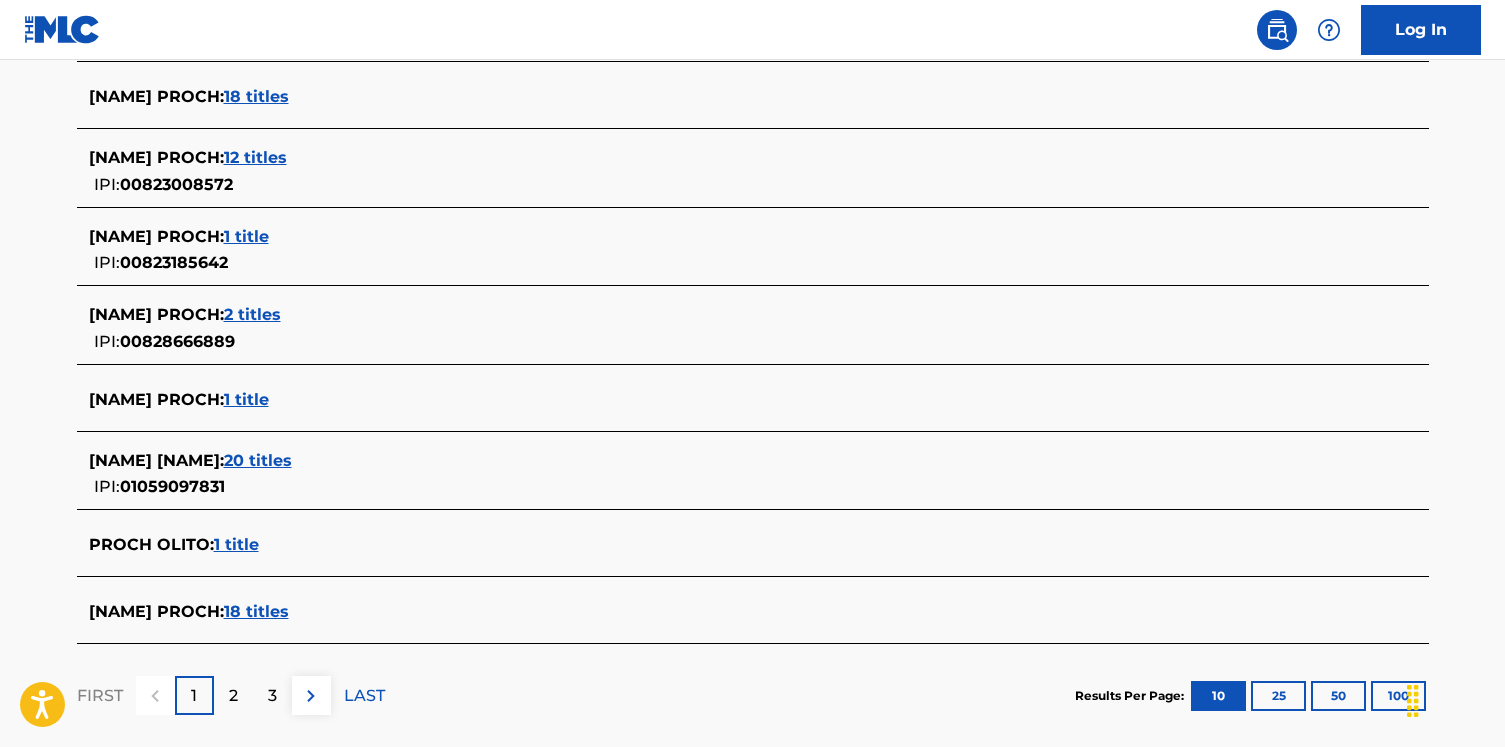 scroll, scrollTop: 797, scrollLeft: 0, axis: vertical 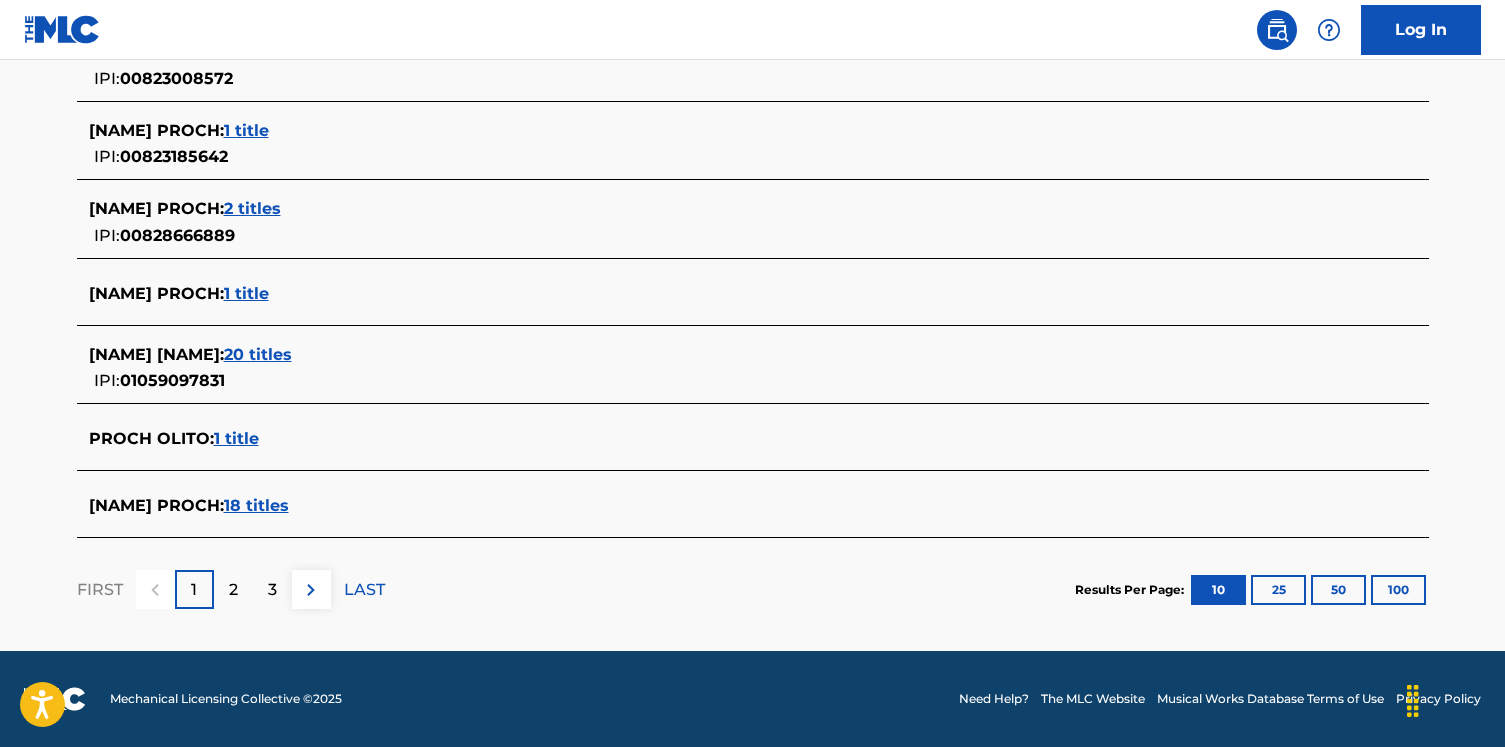 click on "18 titles" at bounding box center (256, 505) 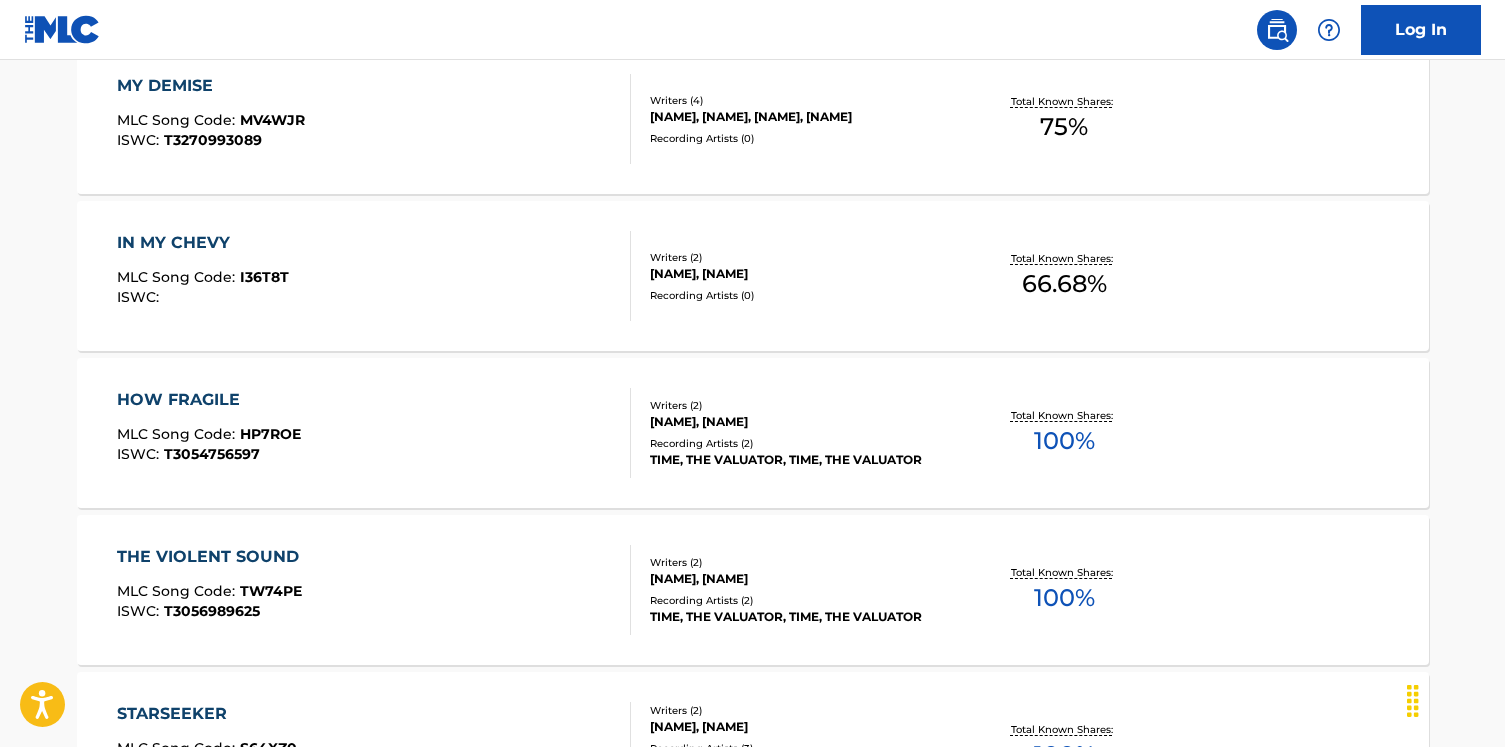 scroll, scrollTop: 790, scrollLeft: 0, axis: vertical 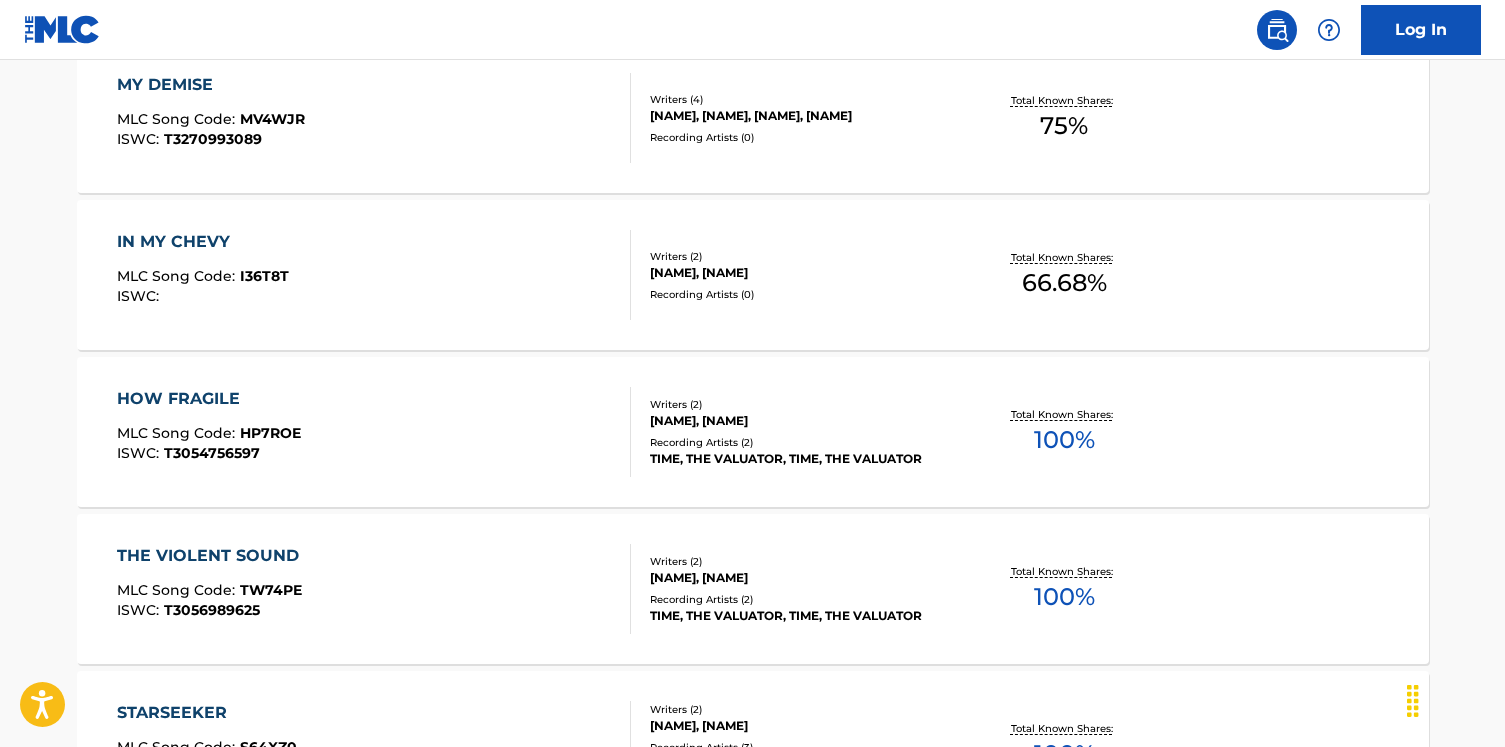 click on "HOW FRAGILE MLC Song Code : HP7ROE ISWC : T3054756597" at bounding box center [374, 432] 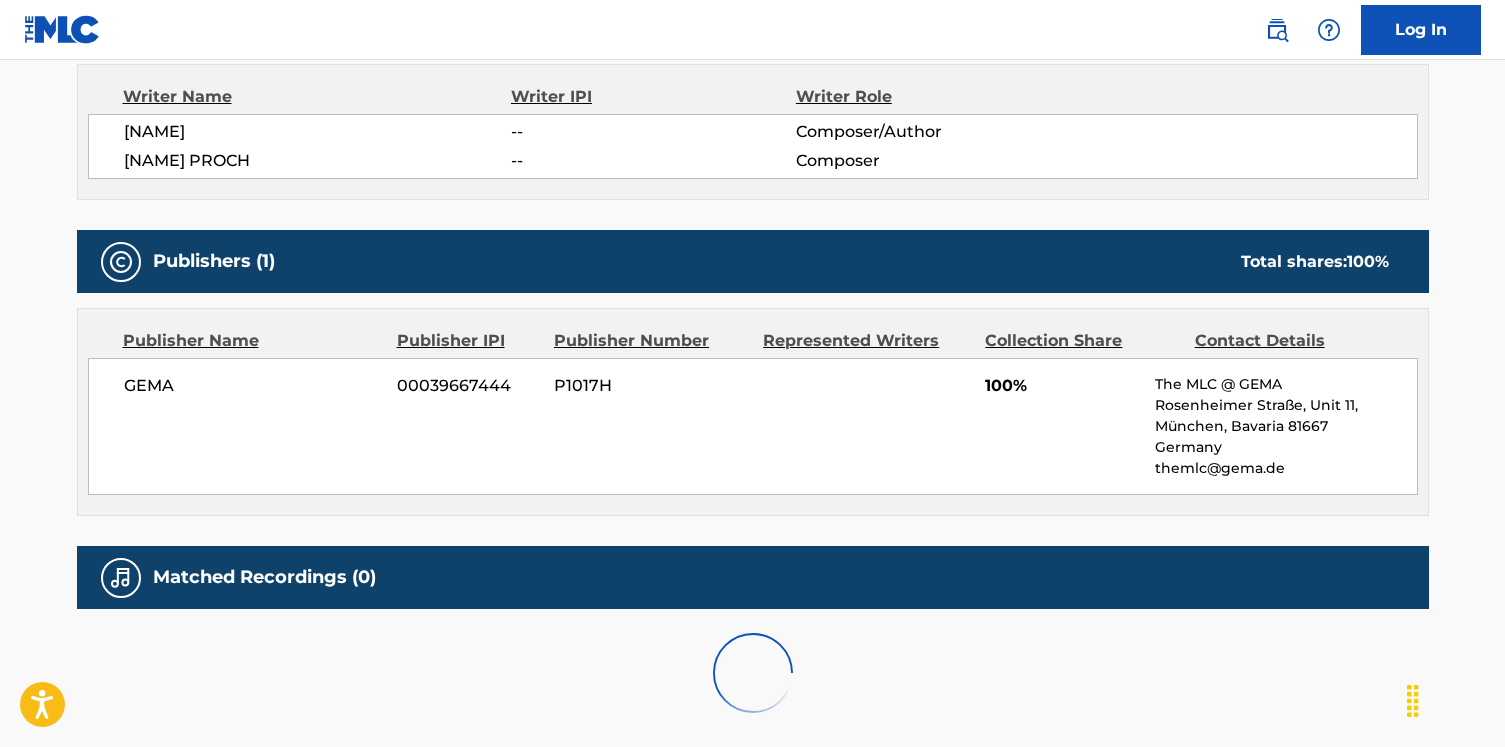 scroll, scrollTop: 722, scrollLeft: 0, axis: vertical 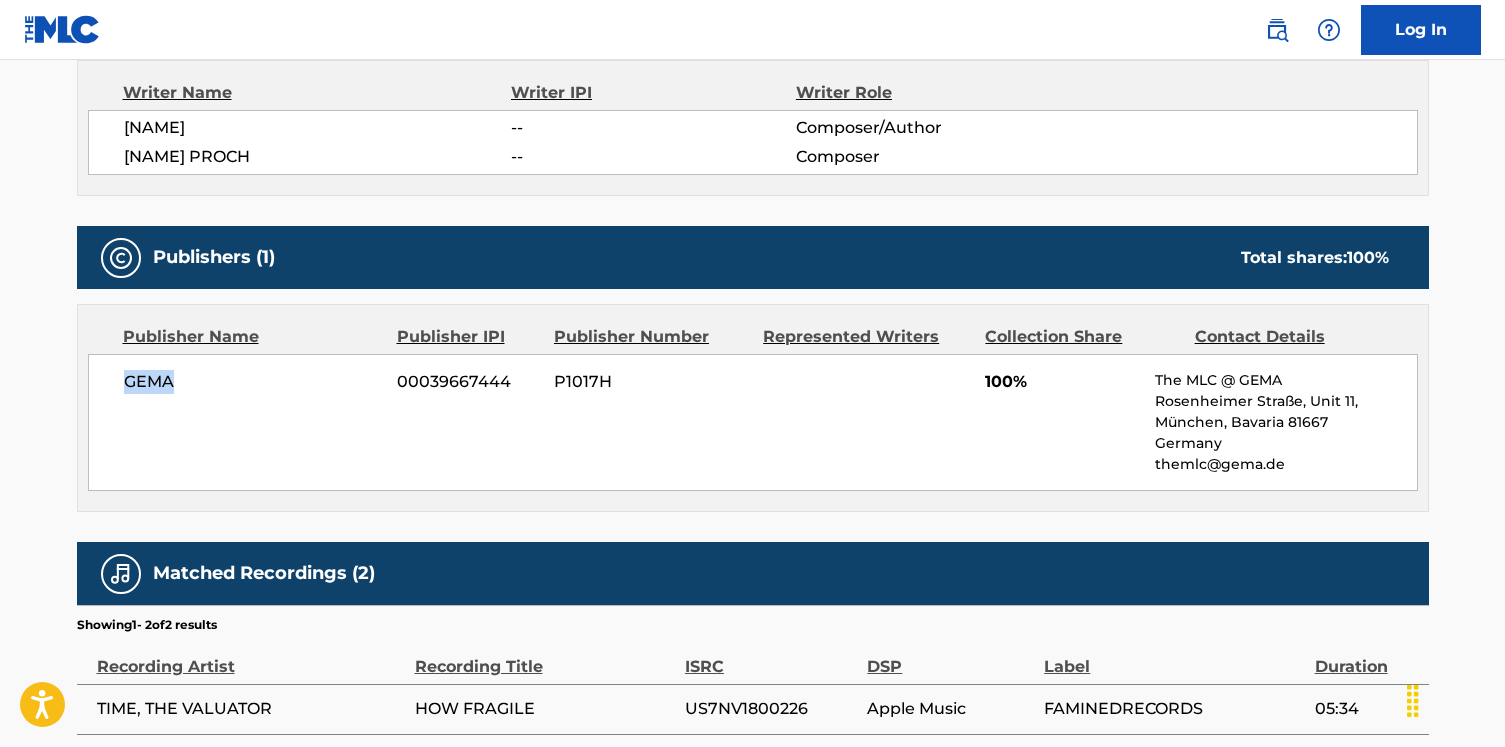 drag, startPoint x: 183, startPoint y: 379, endPoint x: 39, endPoint y: 379, distance: 144 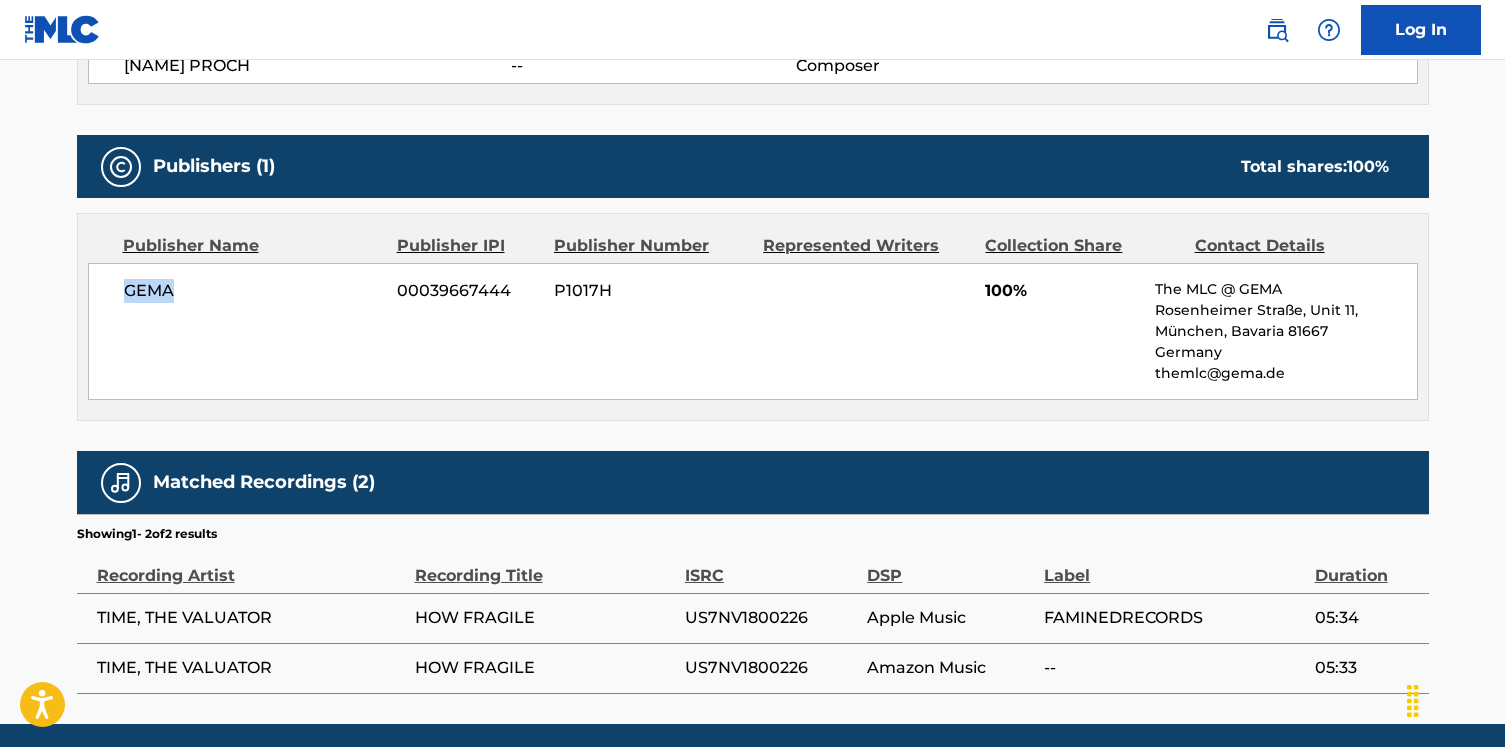 scroll, scrollTop: 801, scrollLeft: 0, axis: vertical 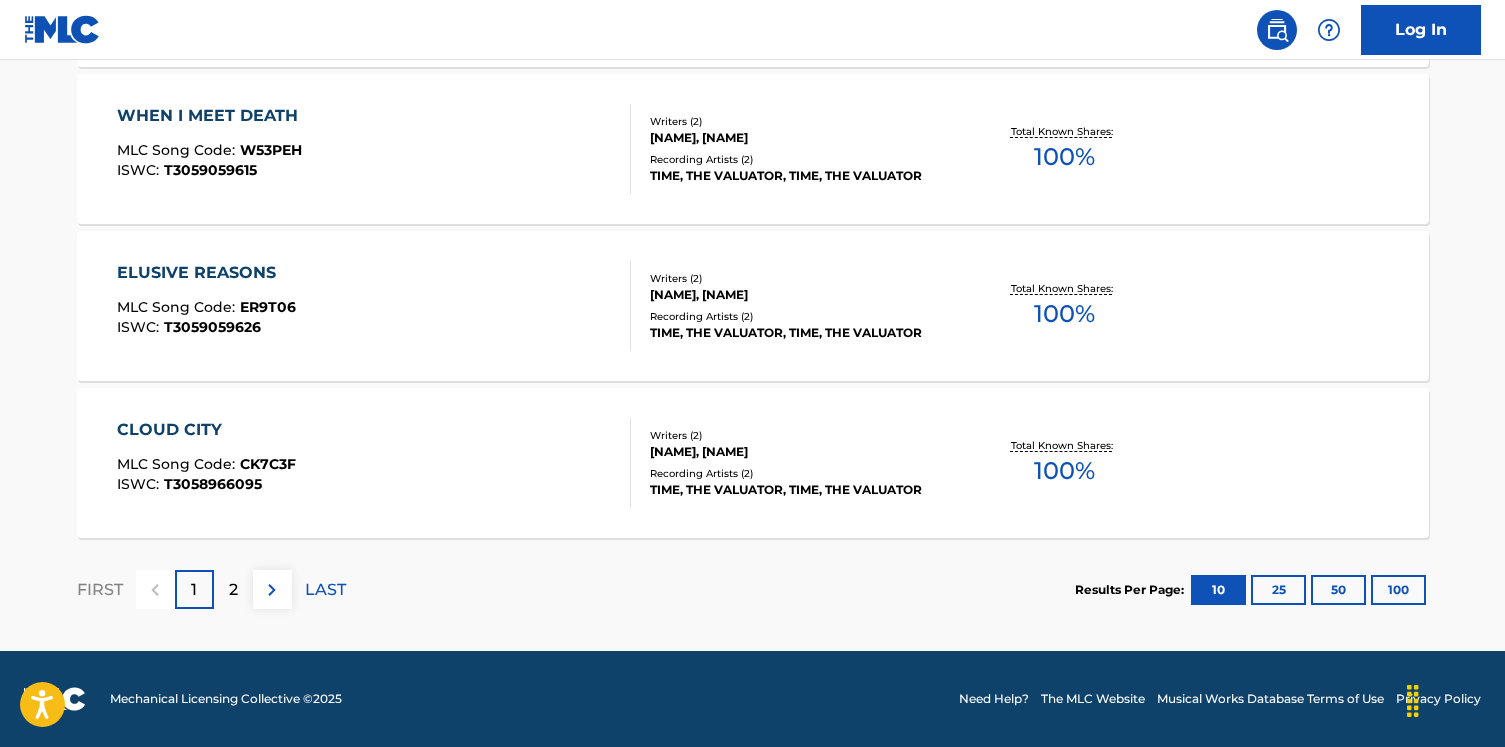 click on "2" at bounding box center [233, 589] 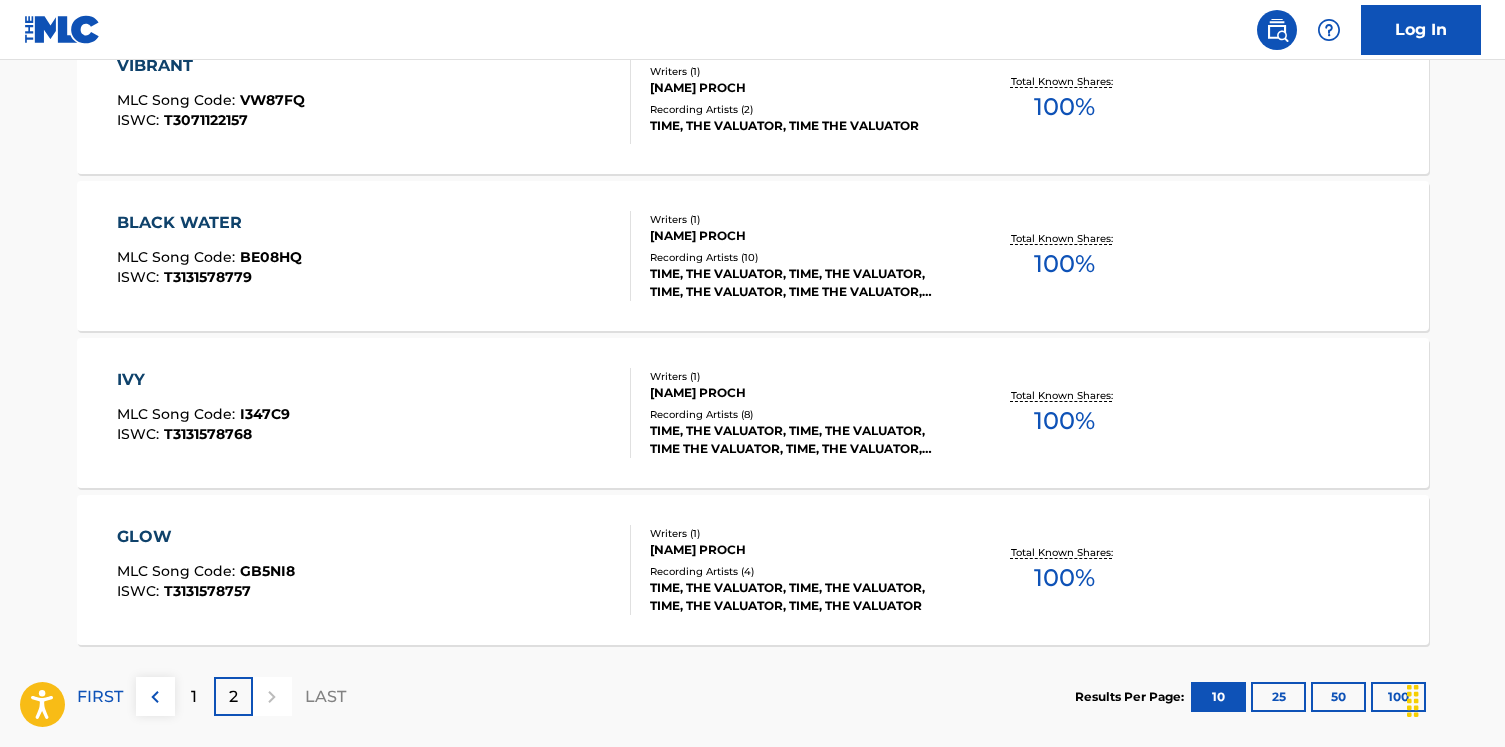 scroll, scrollTop: 1387, scrollLeft: 0, axis: vertical 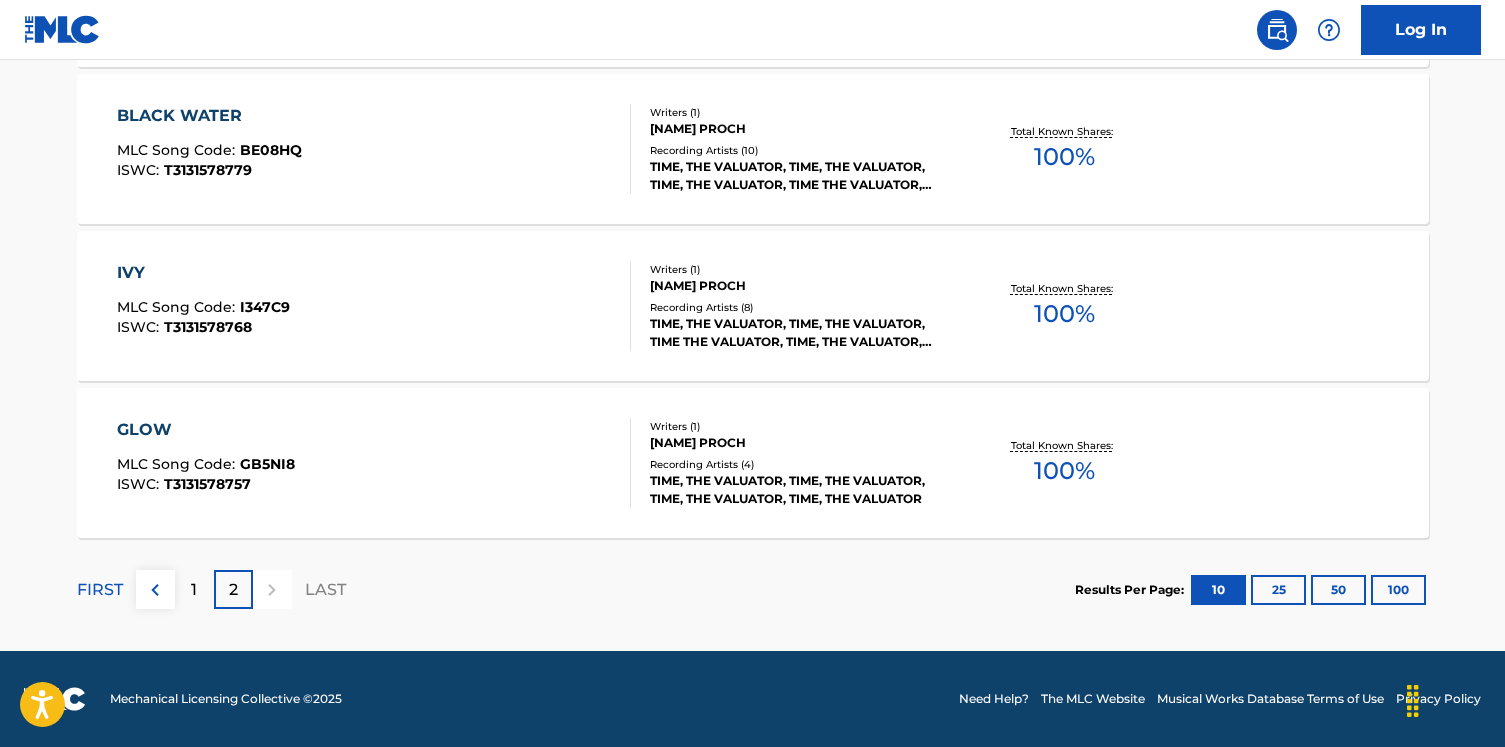 click on "1" at bounding box center [194, 589] 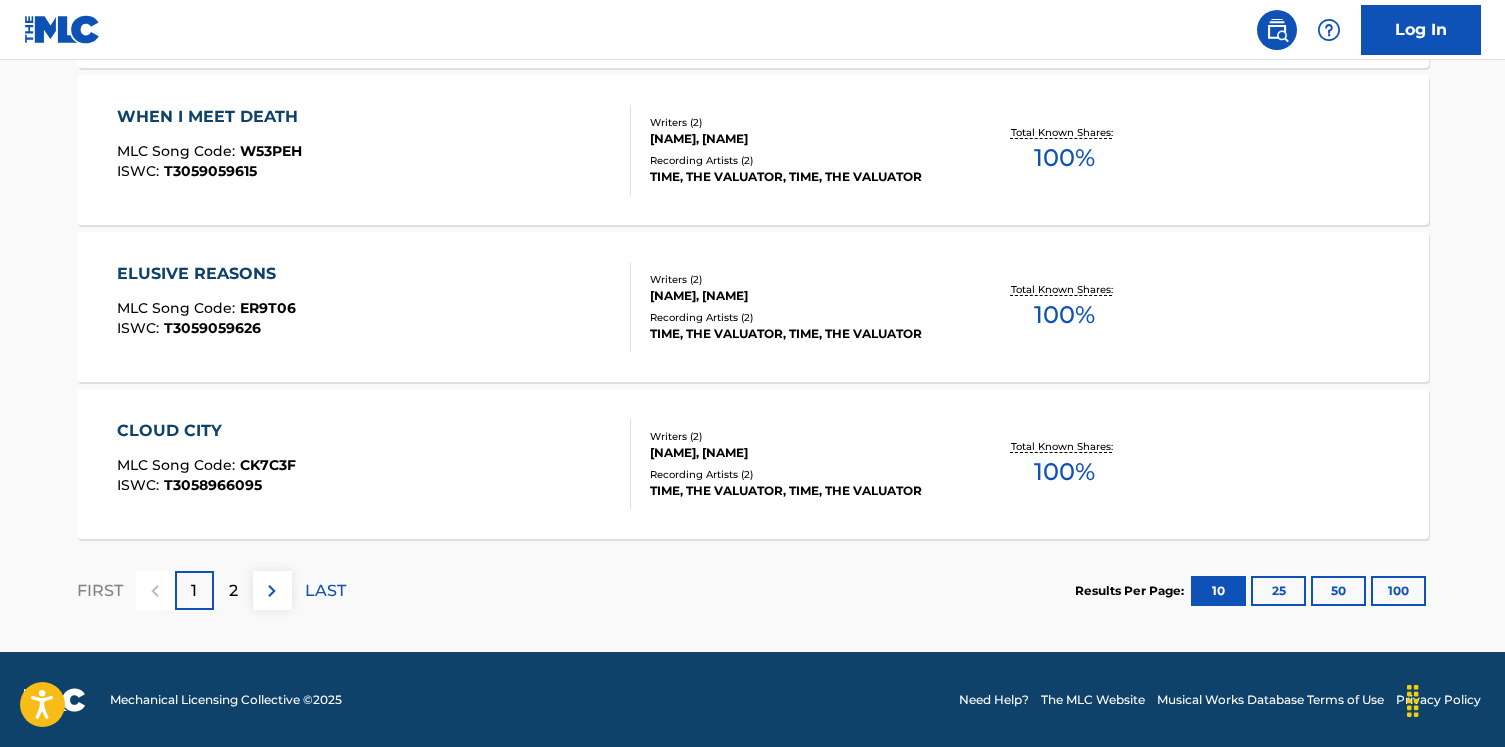 scroll, scrollTop: 1701, scrollLeft: 0, axis: vertical 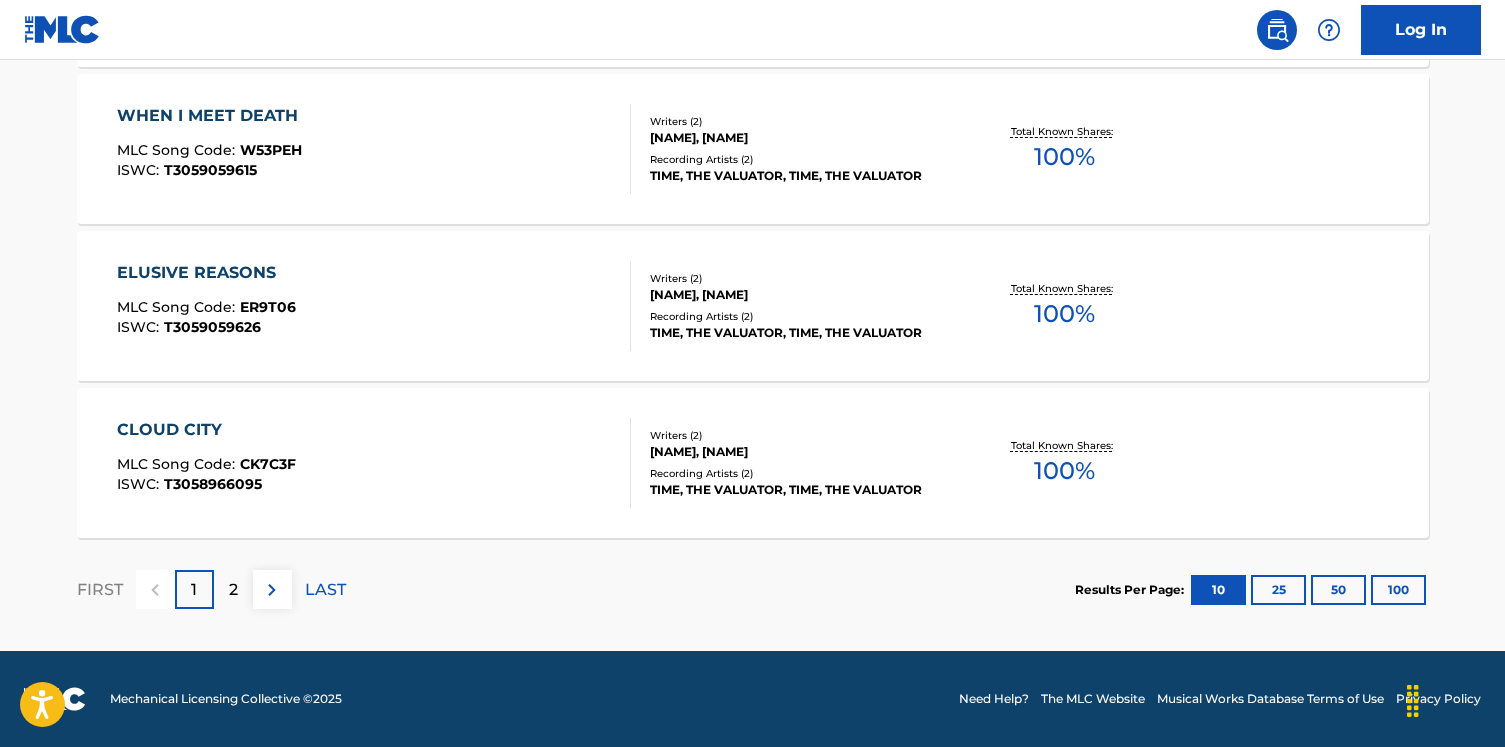 click on "ELUSIVE REASONS MLC Song Code : ER9T06 ISWC : T3059059626 Writers ( 2 ) PHILIPP BAYER, YUNUS PROCH Recording Artists ( 2 ) TIME, THE VALUATOR, TIME, THE VALUATOR Total Known Shares: 100 %" at bounding box center [753, 306] 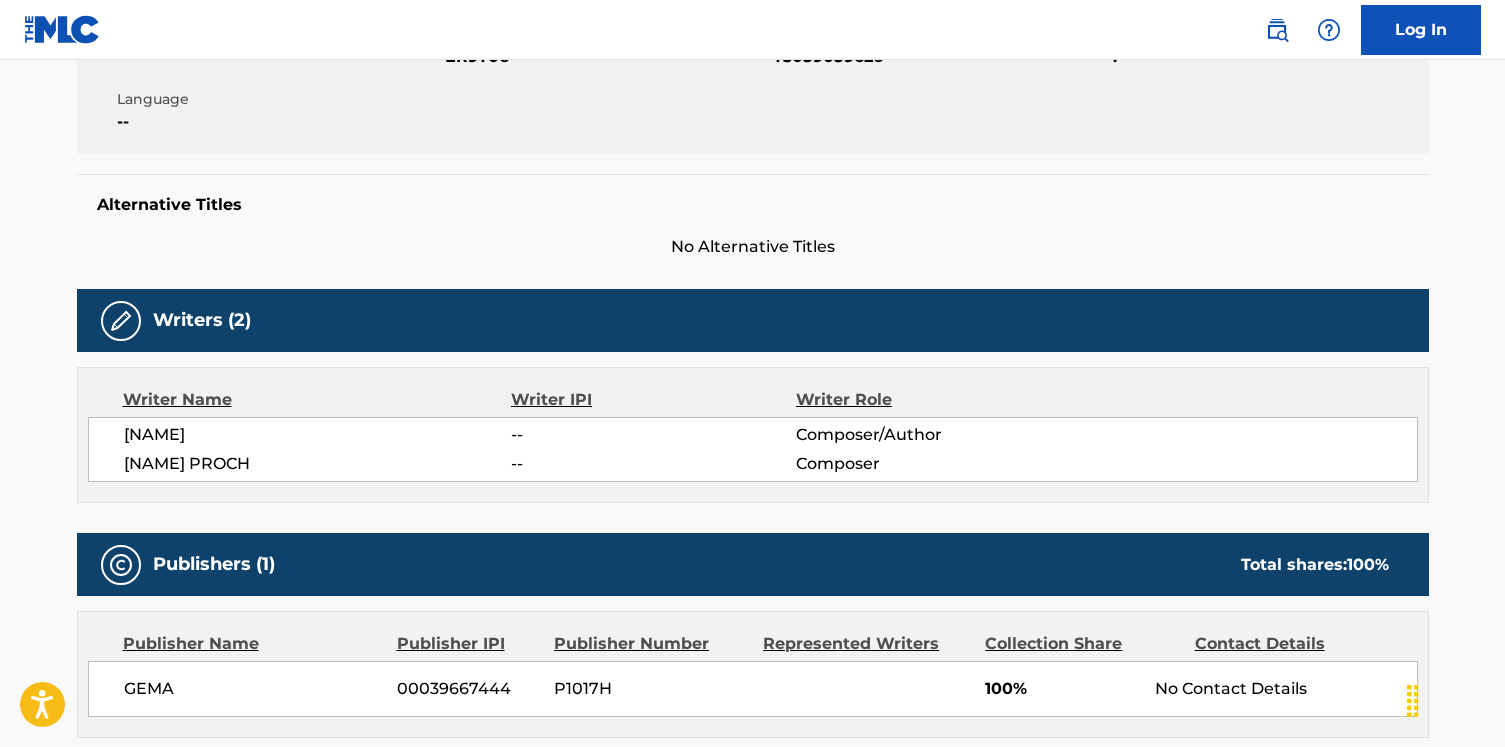 scroll, scrollTop: 583, scrollLeft: 0, axis: vertical 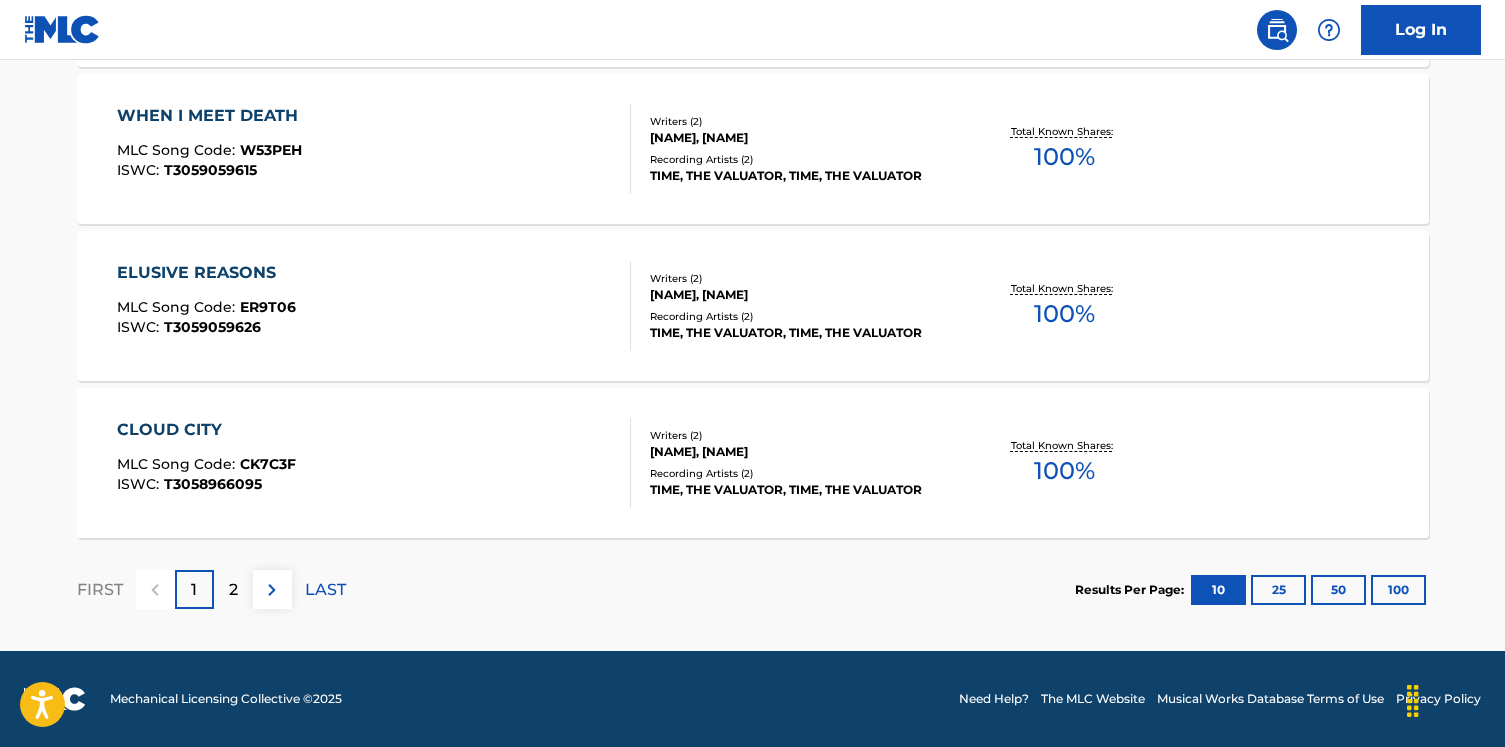 click on "2" at bounding box center (233, 590) 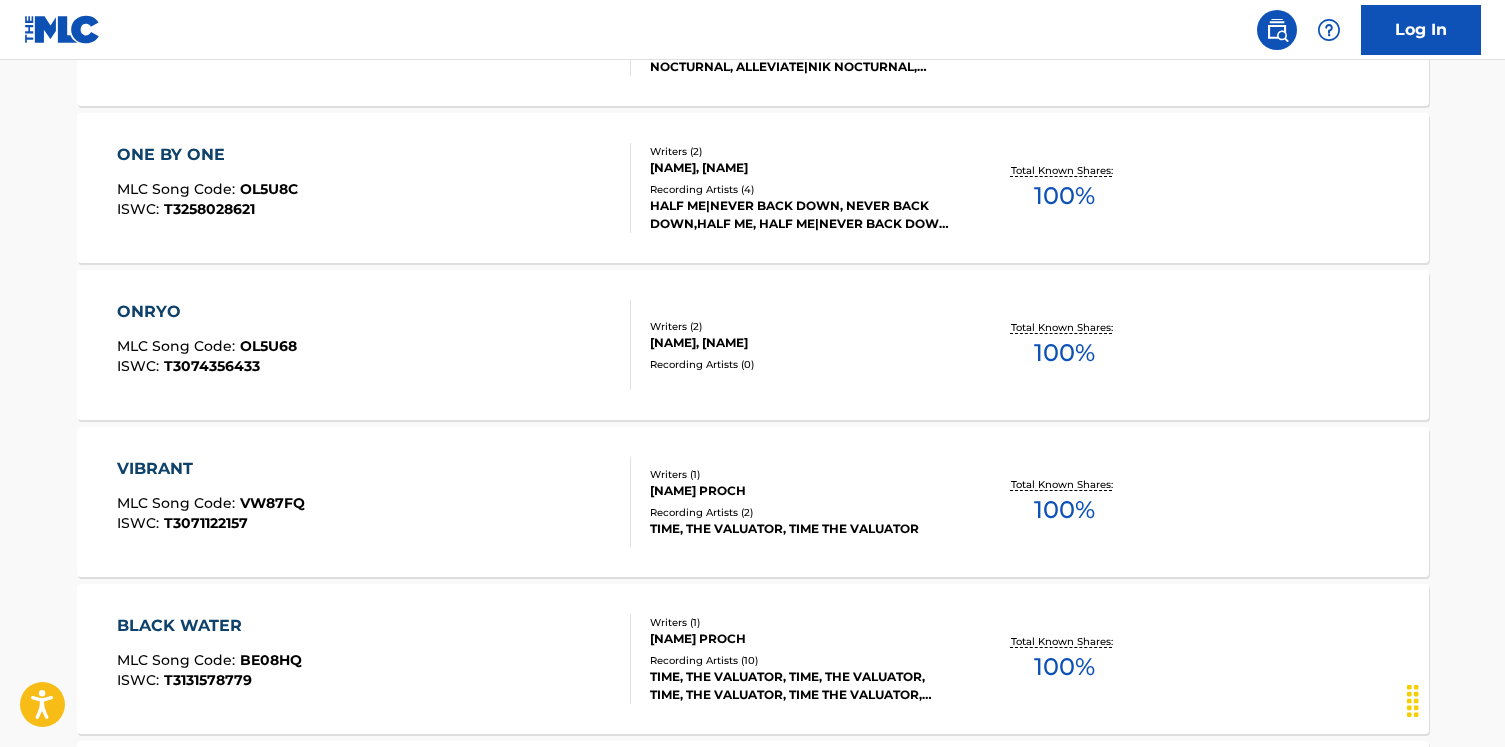 scroll, scrollTop: 868, scrollLeft: 0, axis: vertical 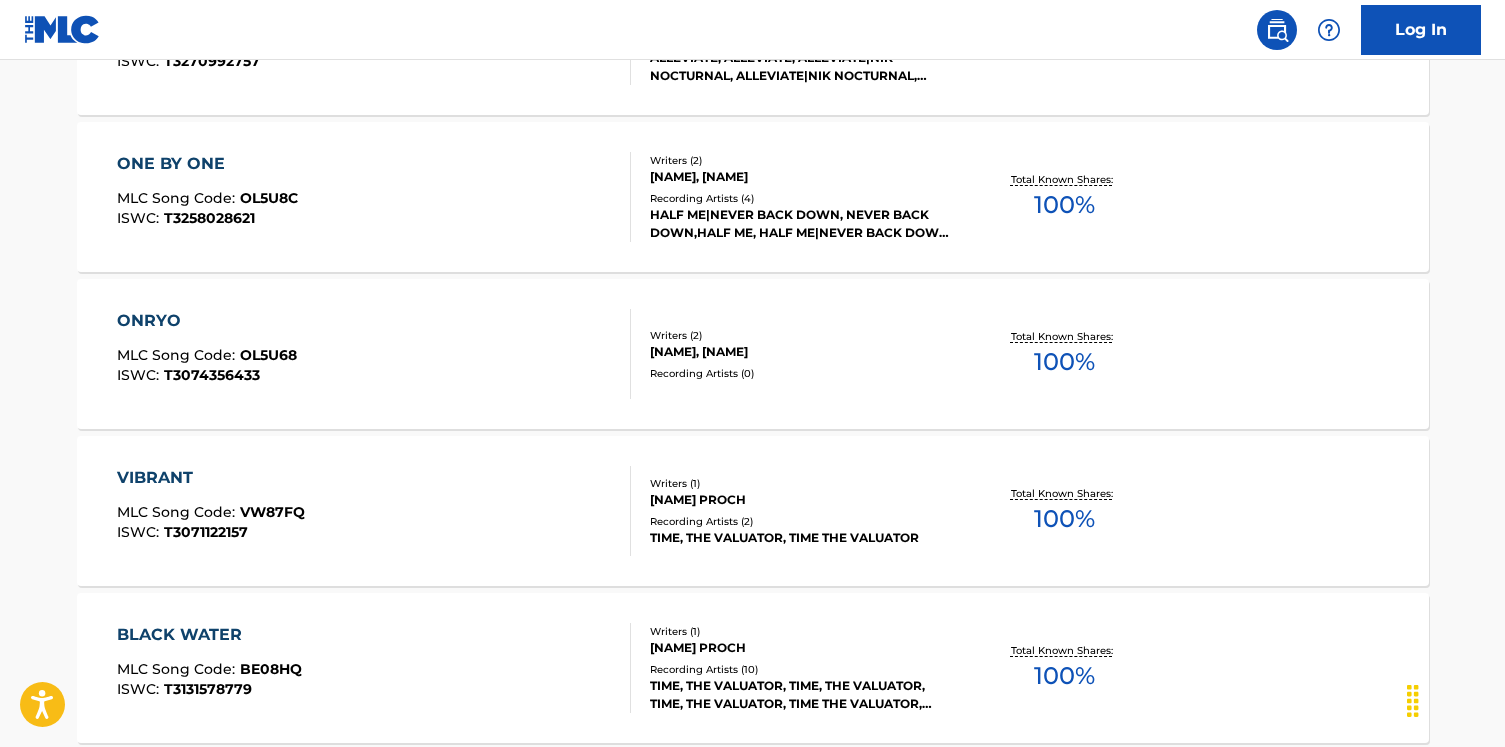 click on "HOW FLEETING MLC Song Code : HP7KEL ISWC : T3073018181 Writers ( 2 ) PHILIPP BAYER, YUNUS PROCH Recording Artists ( 2 ) TIME, THE VALUATOR, TIME, THE VALUATOR Total Known Shares: 100 % GRAVITY MLC Song Code : GB59QP ISWC : T3270992757 Writers ( 3 ) TIMO BONNER, RAMON KLUFT, YUNUS PROCH Recording Artists ( 8 ) ALLEVIATE, ALLEVIATE, ALLEVIATE|NIK NOCTURNAL, ALLEVIATE|NIK NOCTURNAL, ALLEVIATE,NIK NOCTURNAL Total Known Shares: 86 % ONE BY ONE MLC Song Code : OL5U8C ISWC : T3258028621 Writers ( 2 ) MARVIN SCHATTEVOI, YUNUS PROCH Recording Artists ( 4 ) HALF ME|NEVER BACK DOWN, NEVER BACK DOWN,HALF ME, HALF ME|NEVER BACK DOWN, NEVER BACK DOWN|HALF ME Total Known Shares: 100 % ONRYO MLC Song Code : OL5U68 ISWC : T3074356433 Writers ( 2 ) PHILIPP BAYER, YUNUS PROCH Recording Artists ( 0 ) Total Known Shares: 100 % VIBRANT MLC Song Code : VW87FQ ISWC : T3071122157 Writers ( 1 ) YUNUS PROCH Recording Artists ( 2 ) TIME, THE VALUATOR, TIME THE VALUATOR Total Known Shares: 100 % BLACK WATER MLC Song Code : BE08HQ ISWC :" at bounding box center [753, 427] 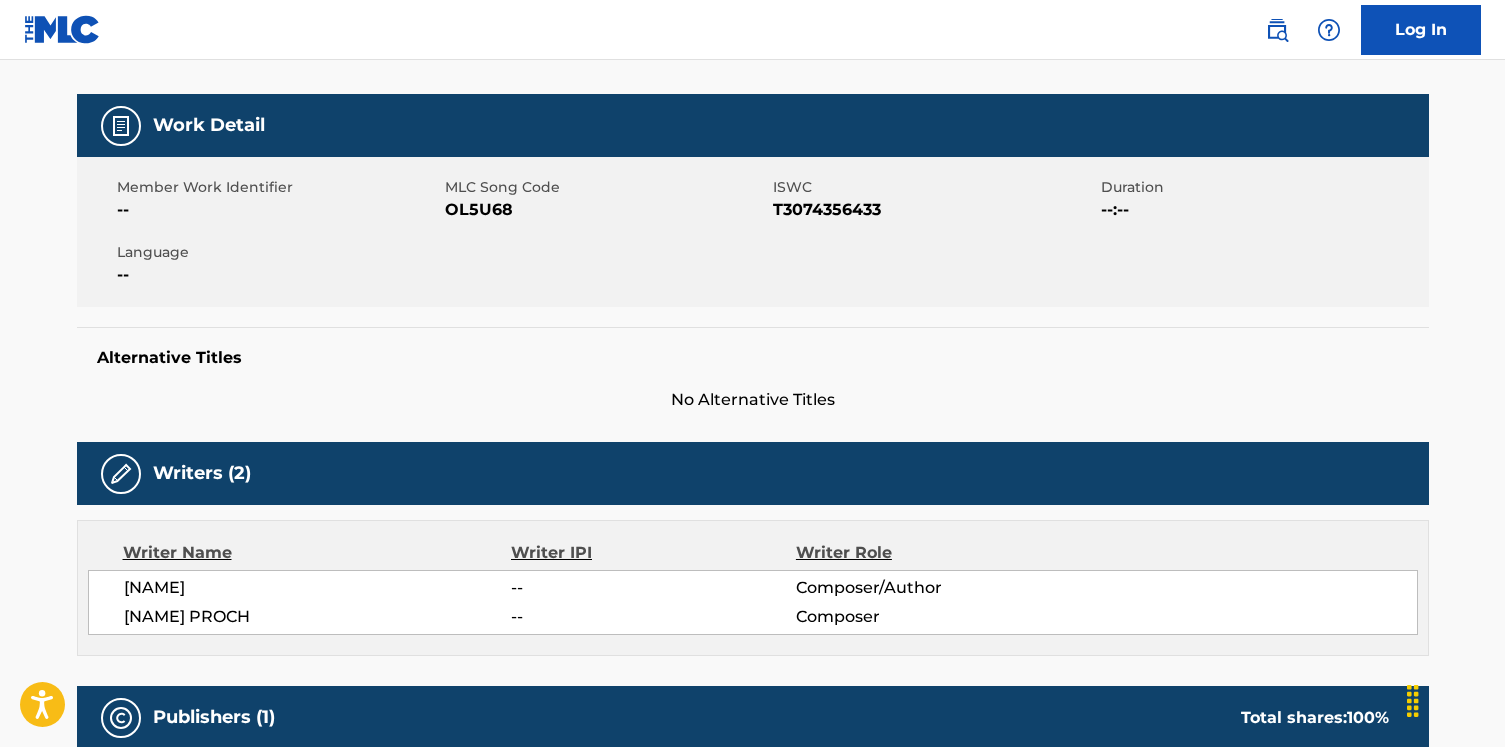 scroll, scrollTop: 290, scrollLeft: 0, axis: vertical 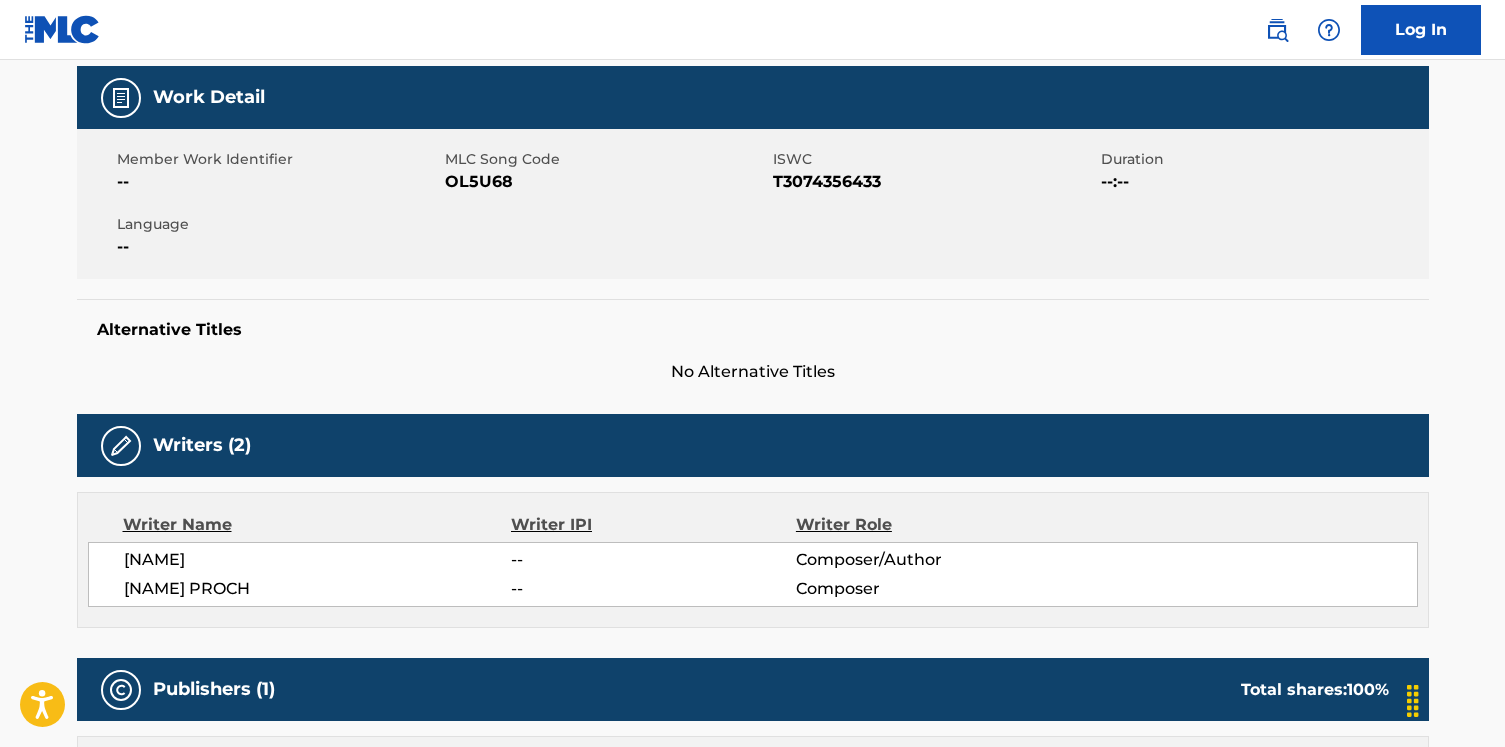 click on "T3074356433" at bounding box center (934, 182) 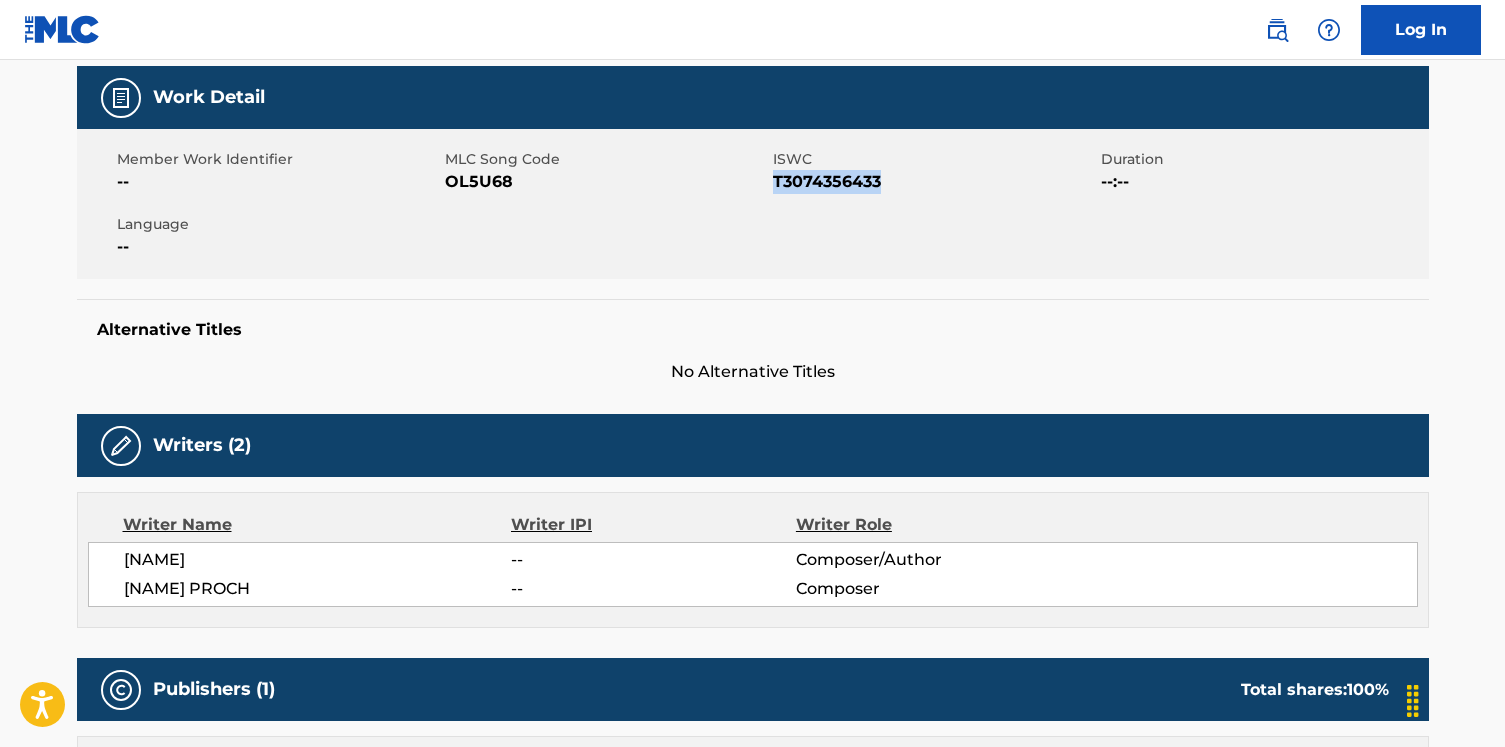 click on "T3074356433" at bounding box center (934, 182) 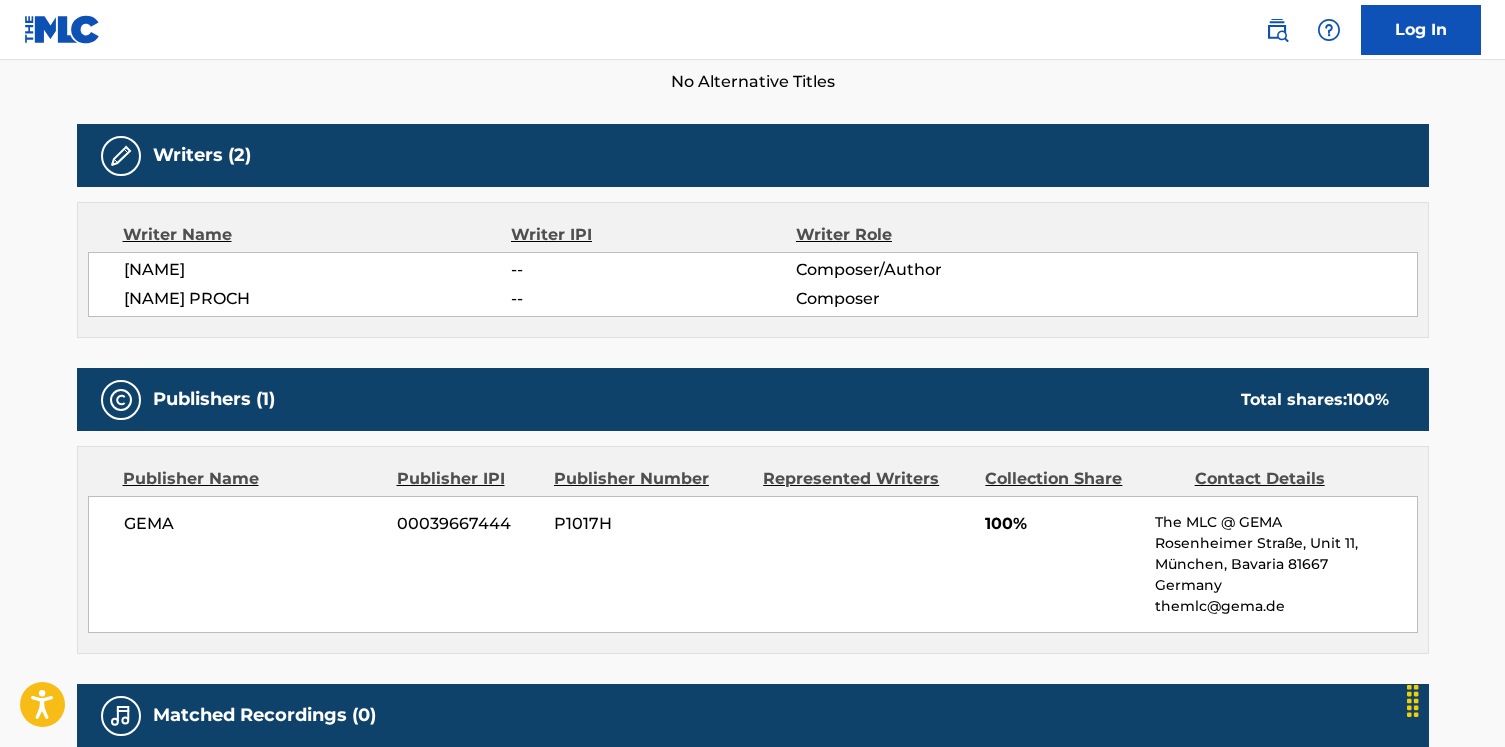 scroll, scrollTop: 763, scrollLeft: 0, axis: vertical 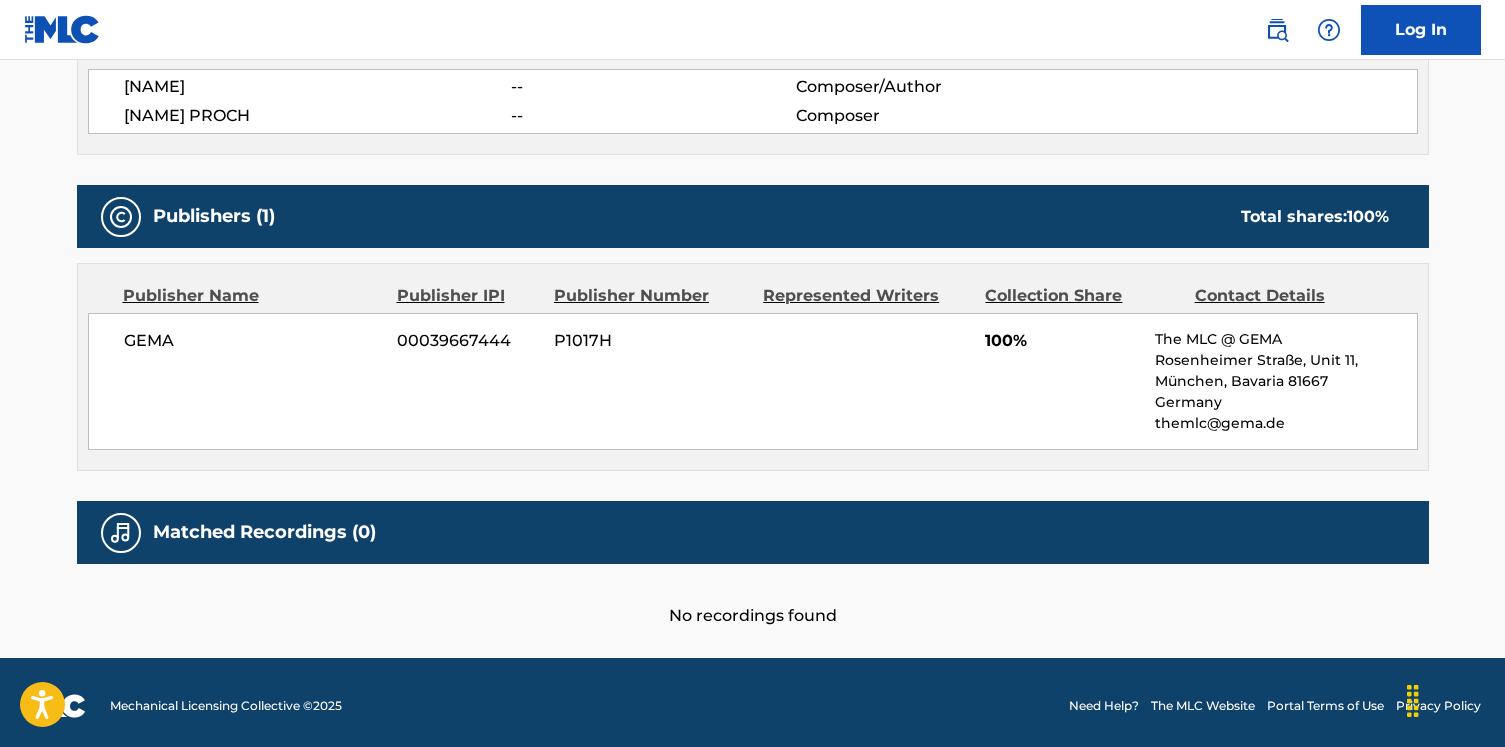 click on "GEMA" at bounding box center (253, 341) 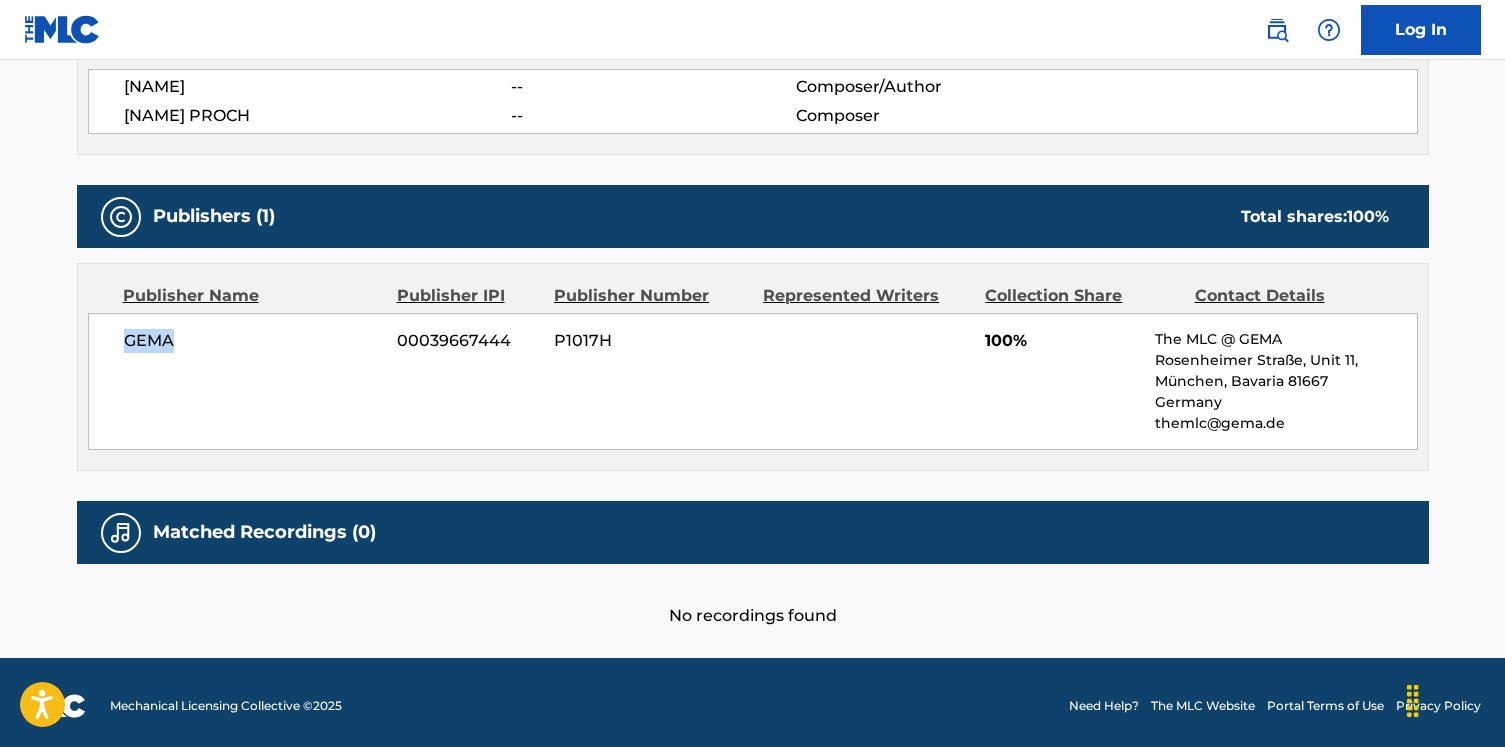click on "GEMA" at bounding box center (253, 341) 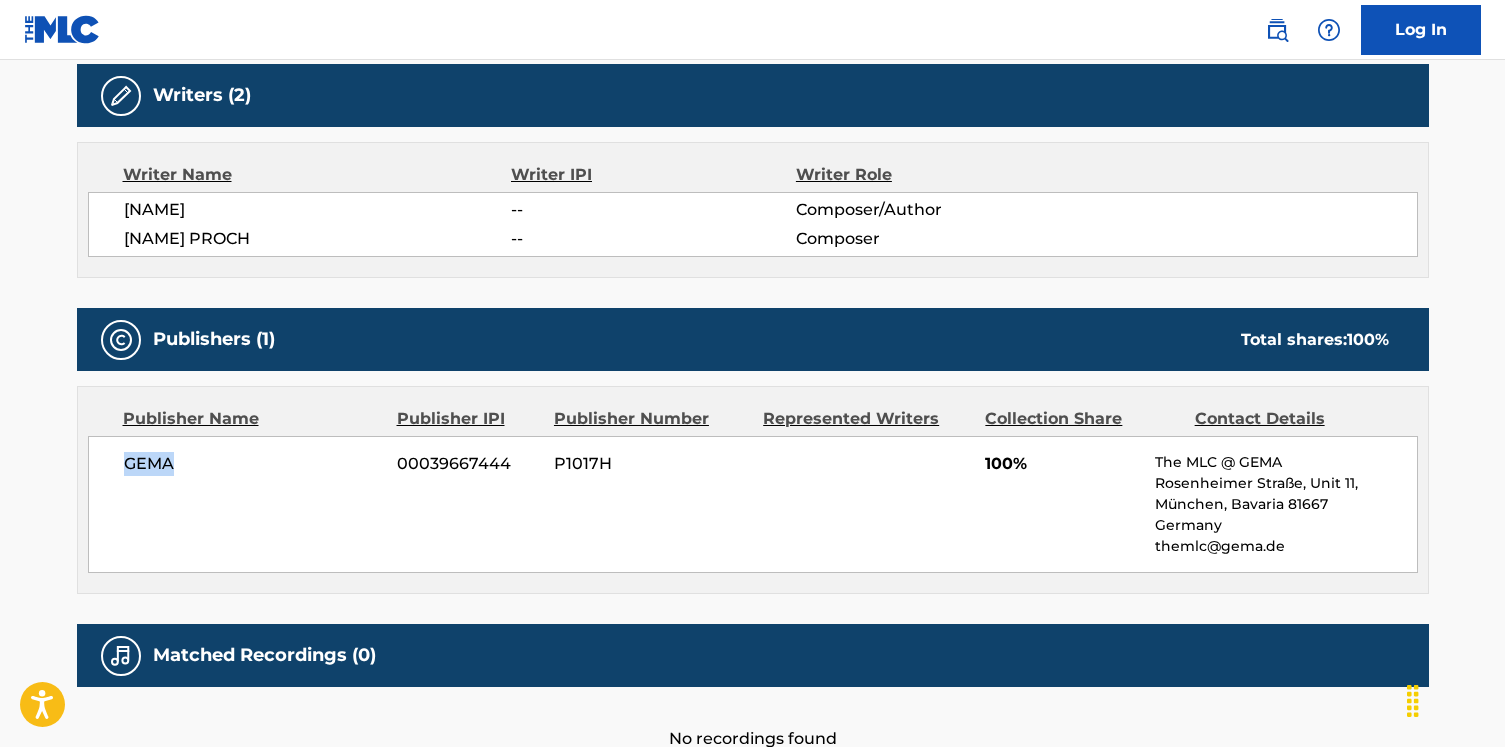 scroll, scrollTop: 628, scrollLeft: 0, axis: vertical 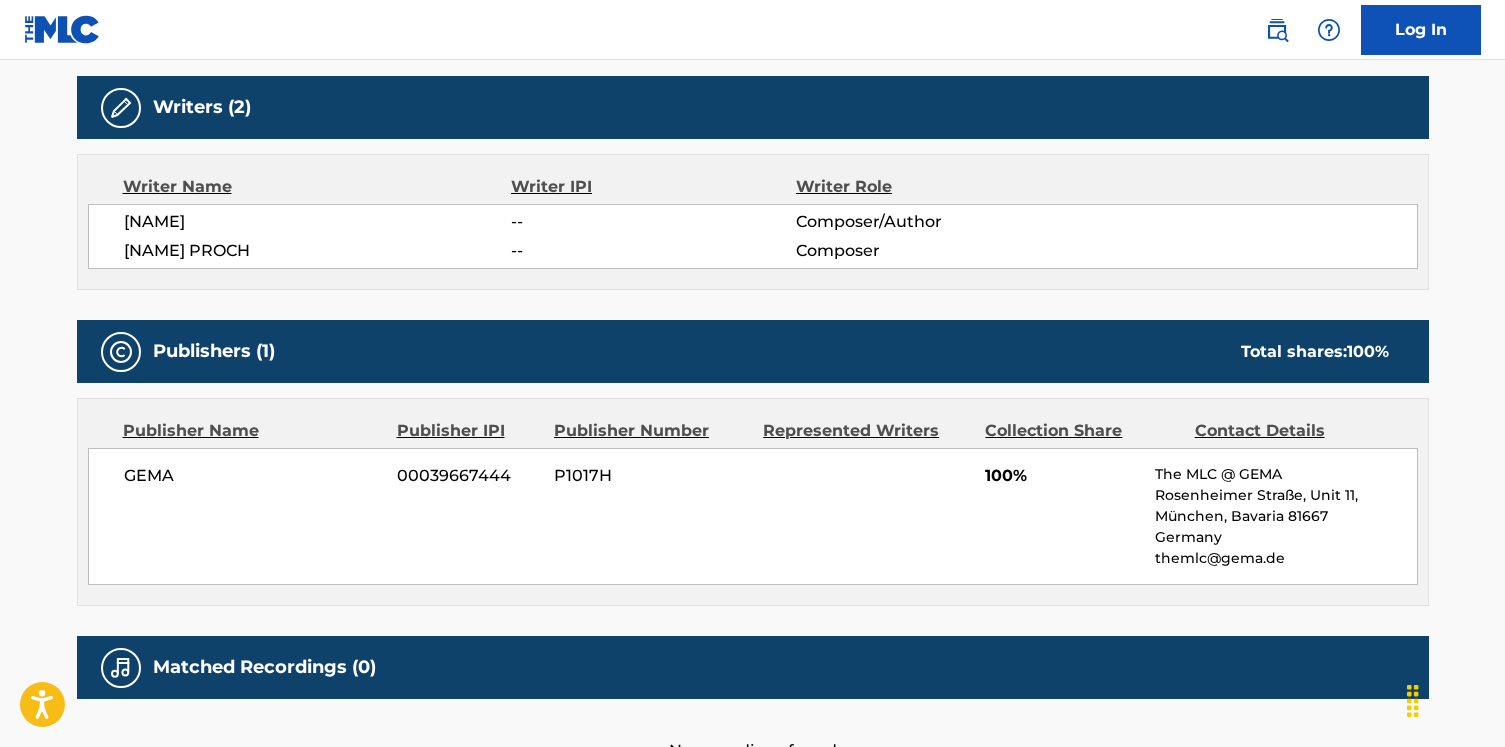 click on "PHILIPP BAYER" at bounding box center (318, 222) 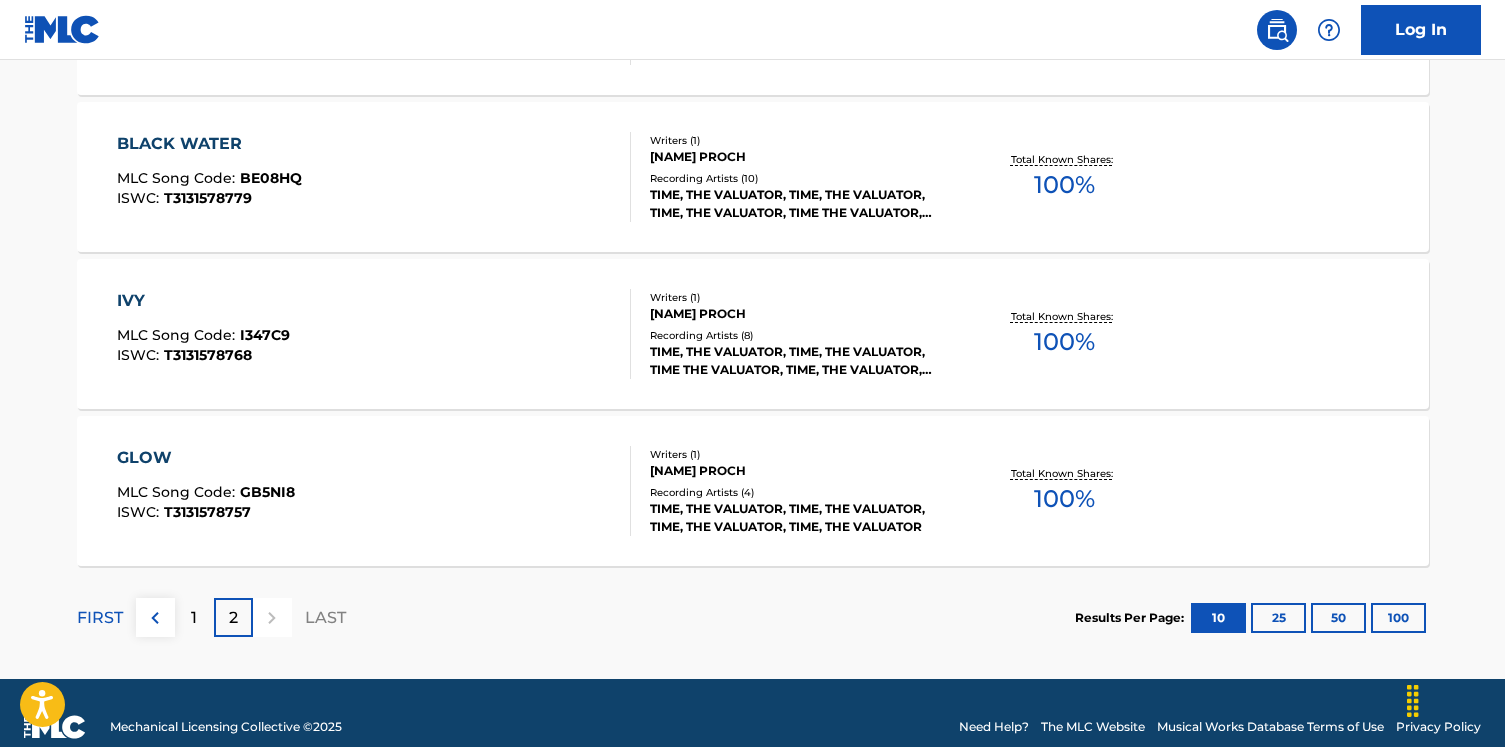 scroll, scrollTop: 1387, scrollLeft: 0, axis: vertical 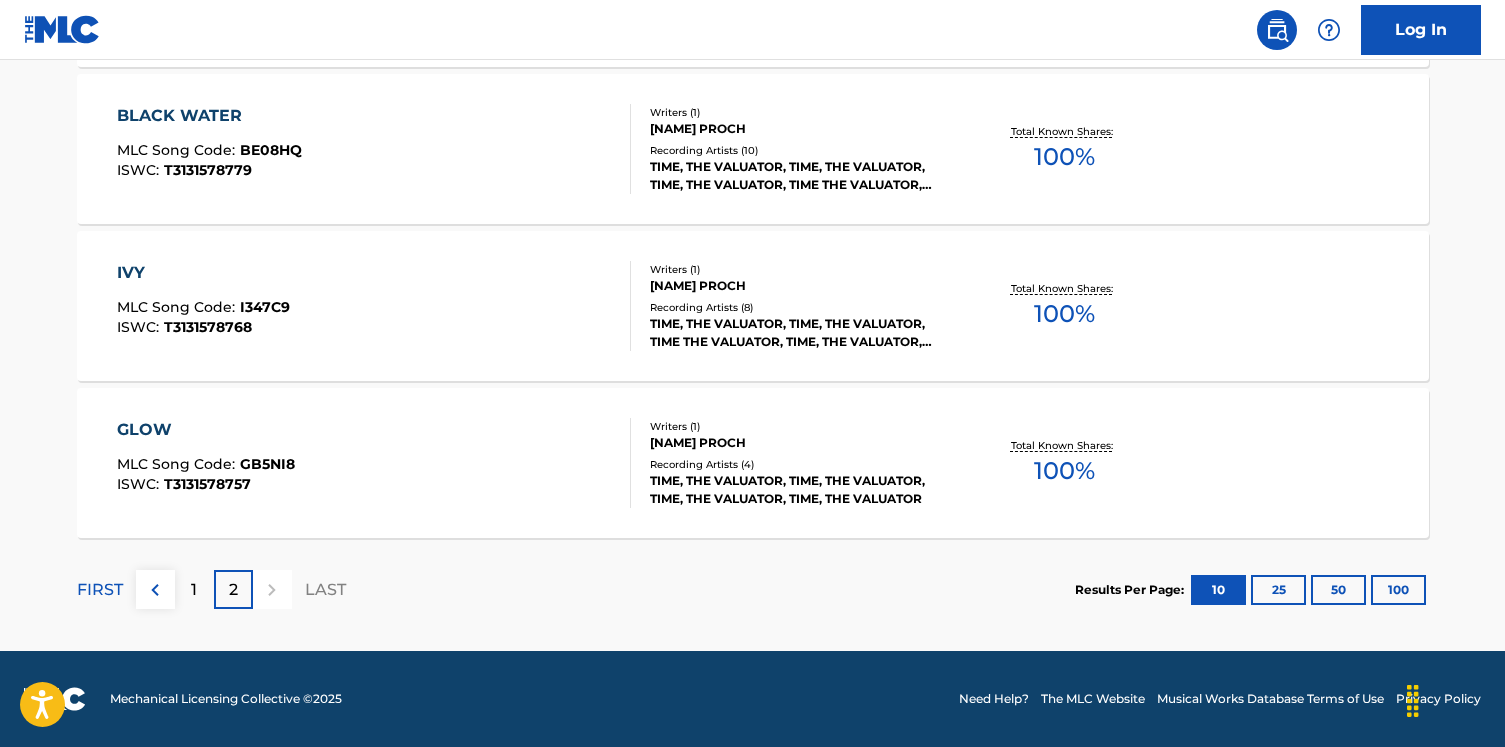 click on "GB5NI8" at bounding box center (267, 464) 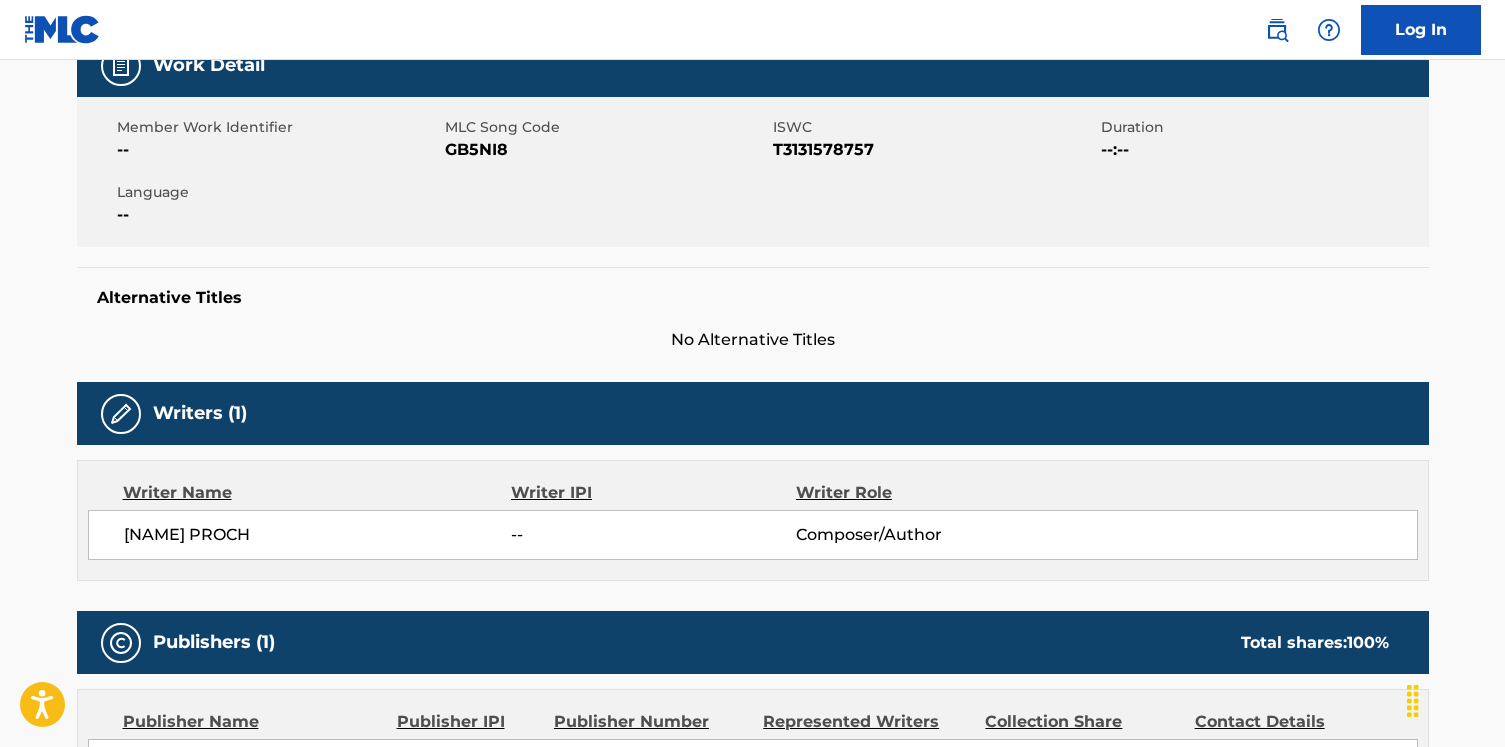 scroll, scrollTop: 342, scrollLeft: 0, axis: vertical 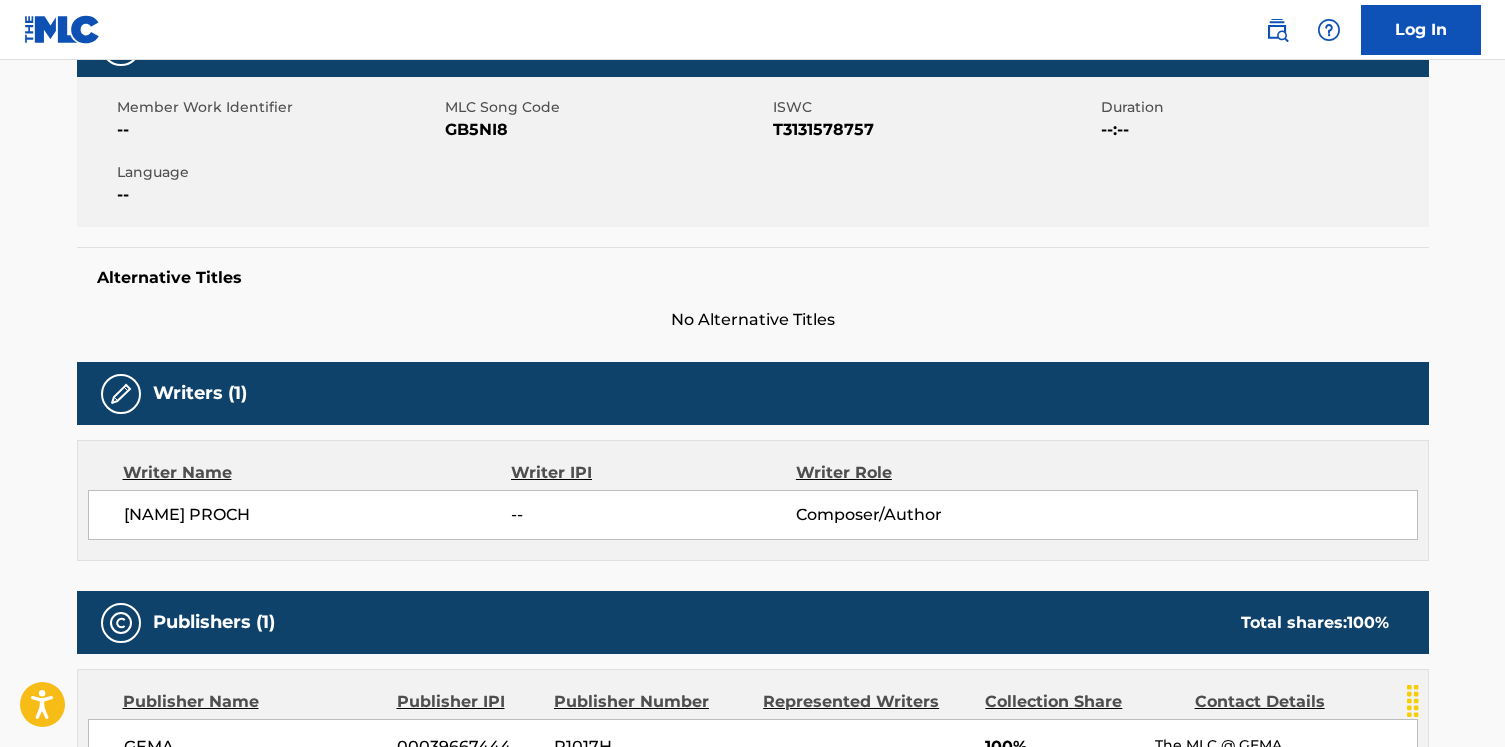 click on "T3131578757" at bounding box center [934, 130] 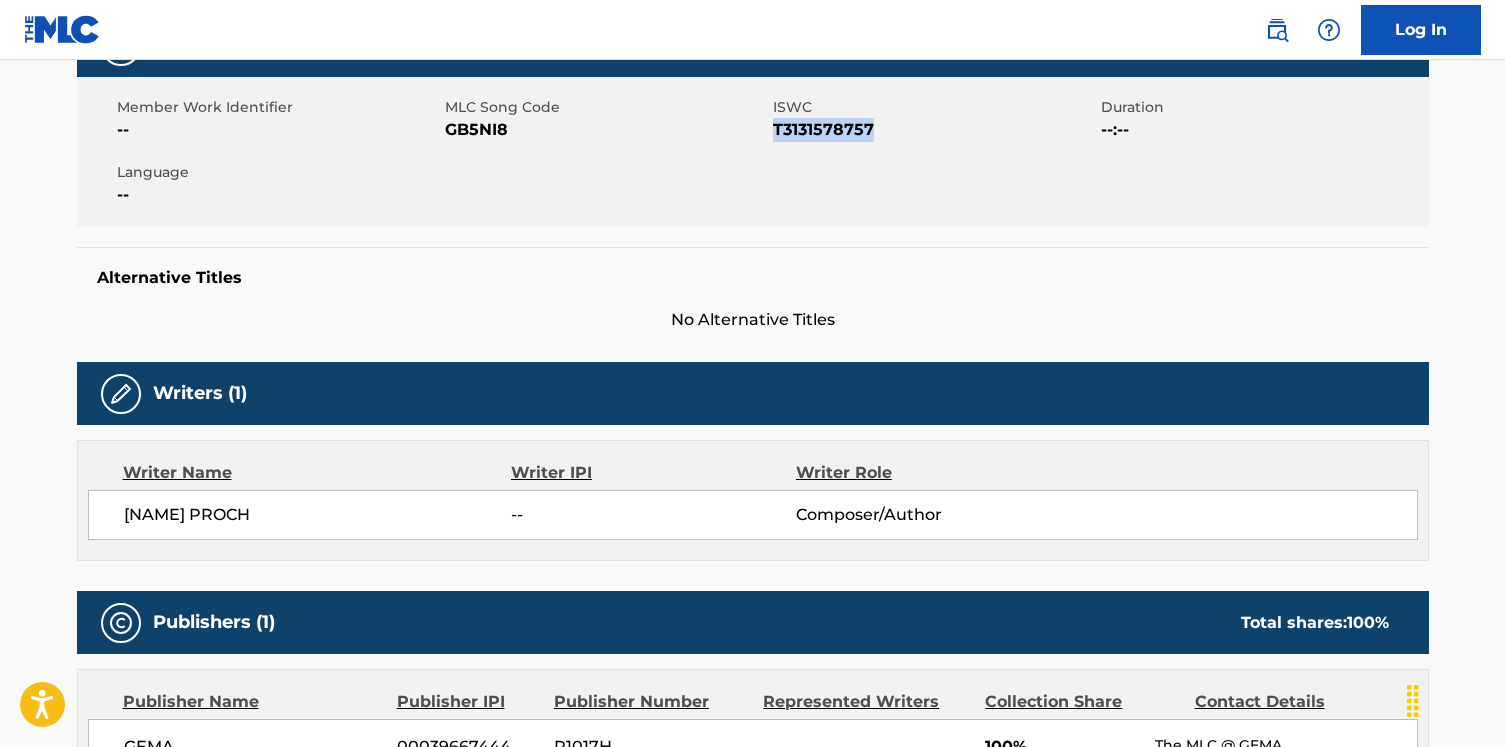 click on "T3131578757" at bounding box center [934, 130] 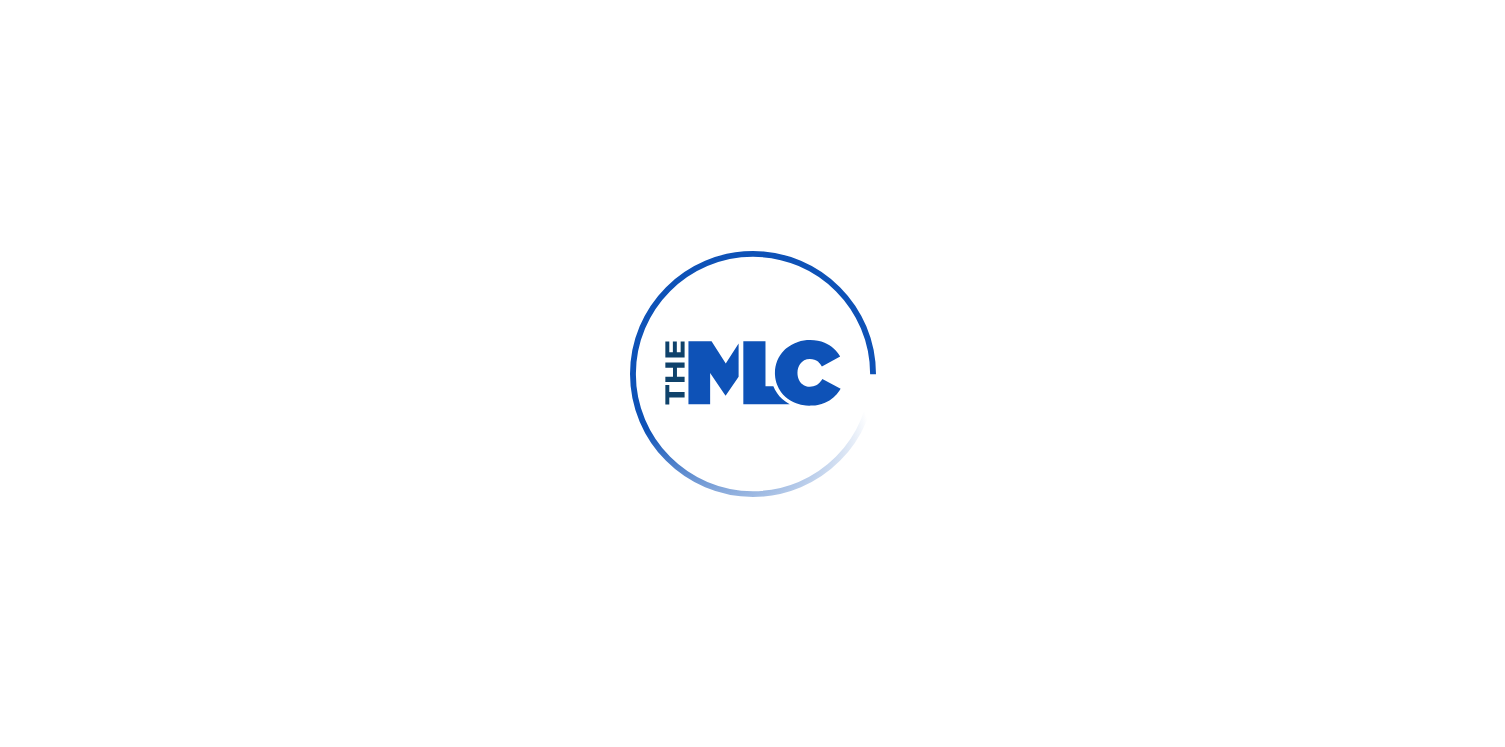scroll, scrollTop: 0, scrollLeft: 0, axis: both 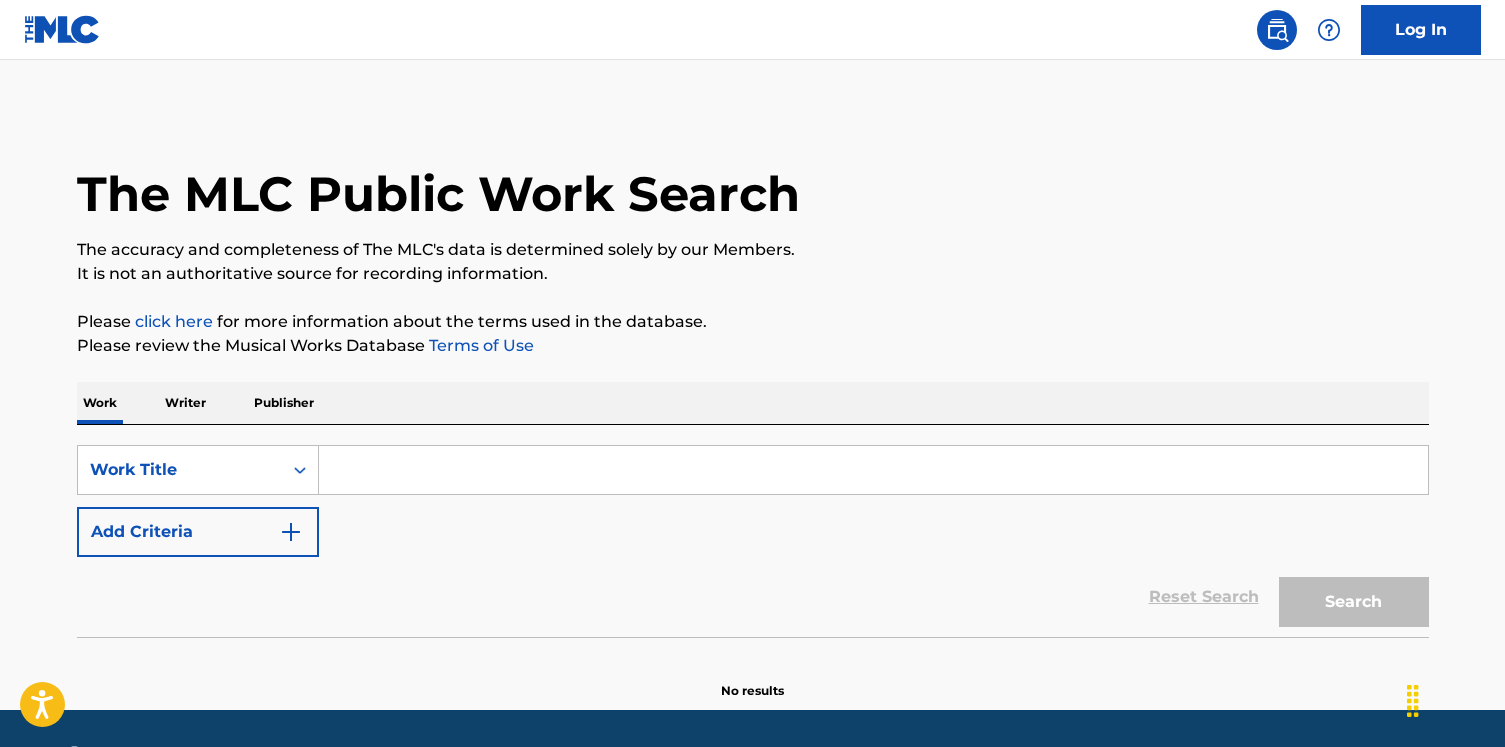 click on "The MLC Public Work Search The accuracy and completeness of The MLC's data is determined solely by our Members. It is not an authoritative source for recording information. Please   click here   for more information about the terms used in the database. Please review the Musical Works Database   Terms of Use Work Writer Publisher SearchWithCriteriae918ec70-a3ba-4d6d-bced-b3917c61e4ca Work Title Add Criteria Reset Search Search No results" at bounding box center [753, 405] 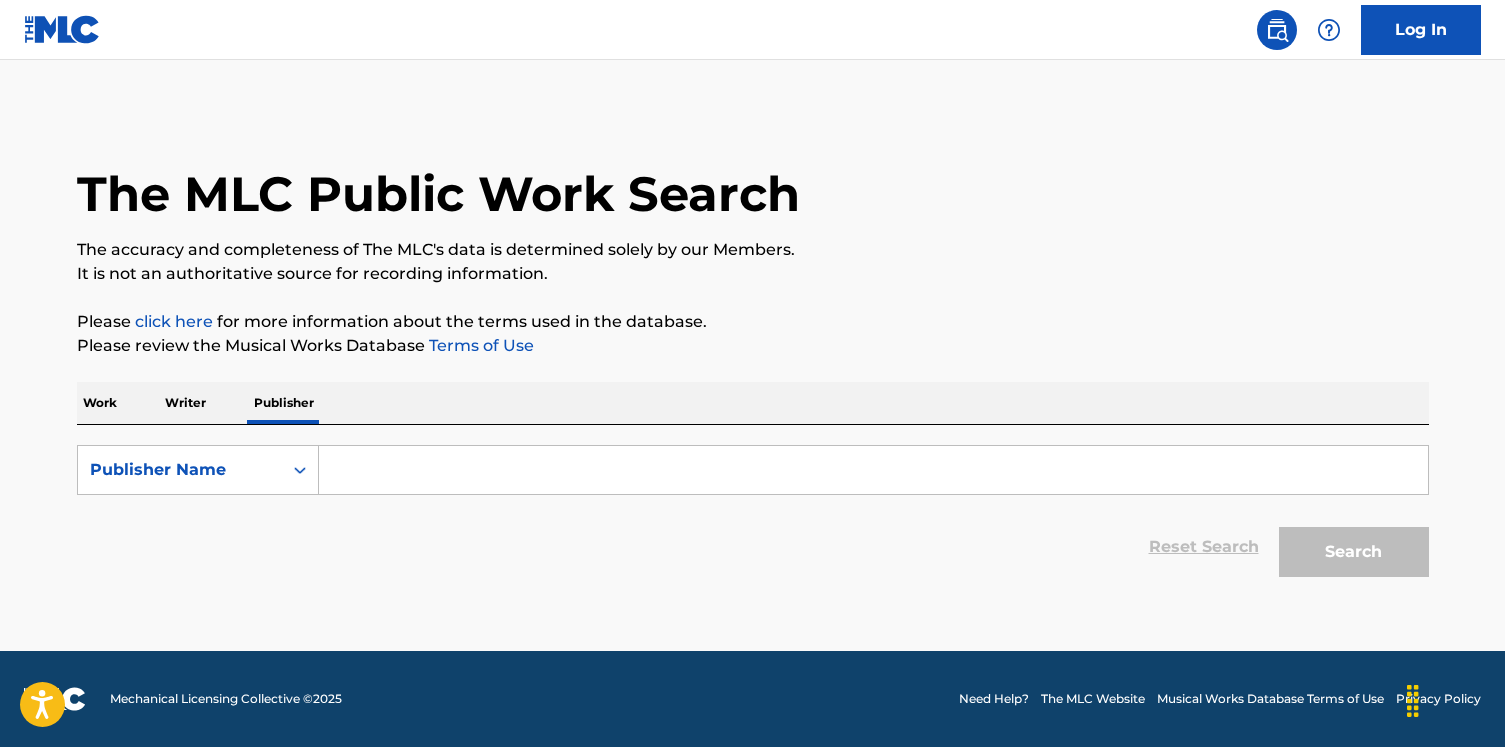 click at bounding box center [873, 470] 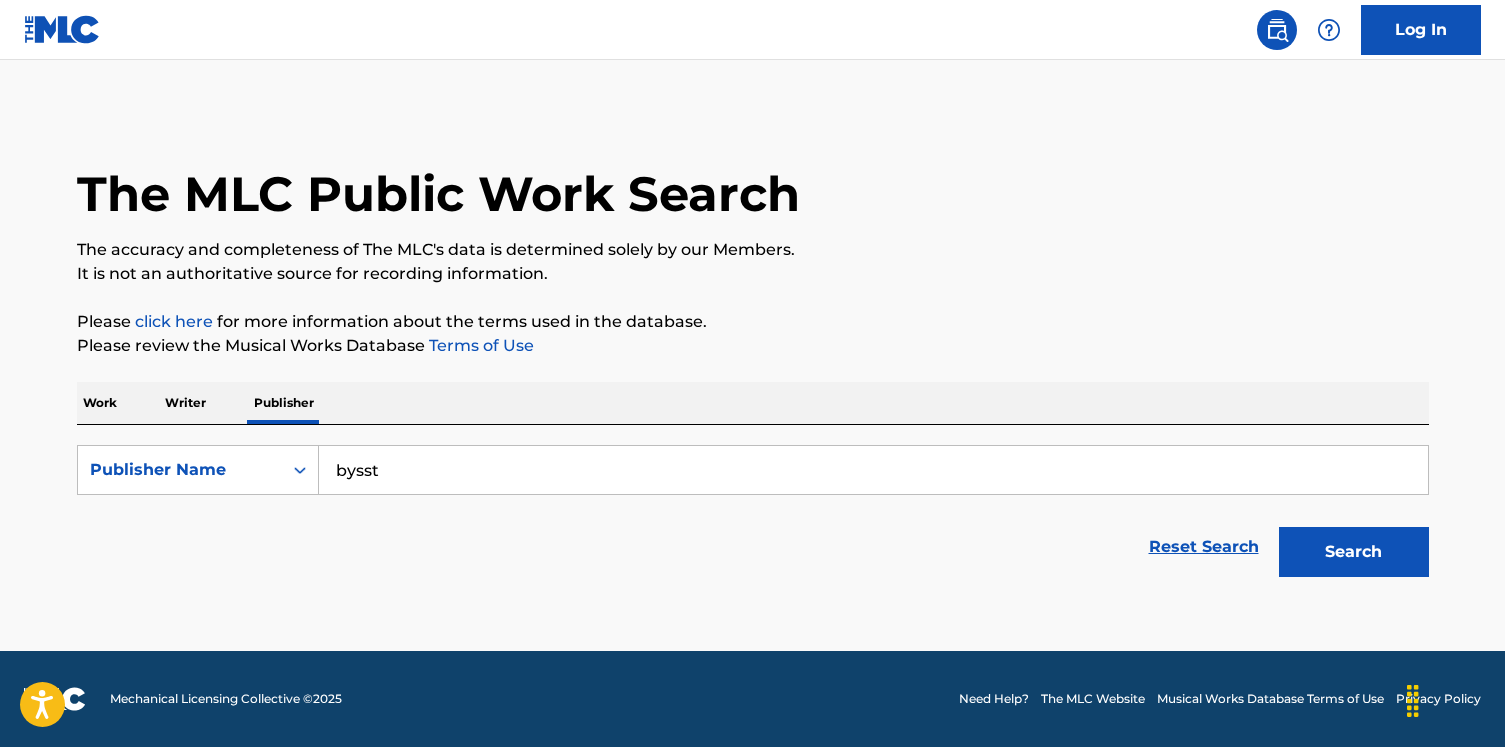 type on "bysst" 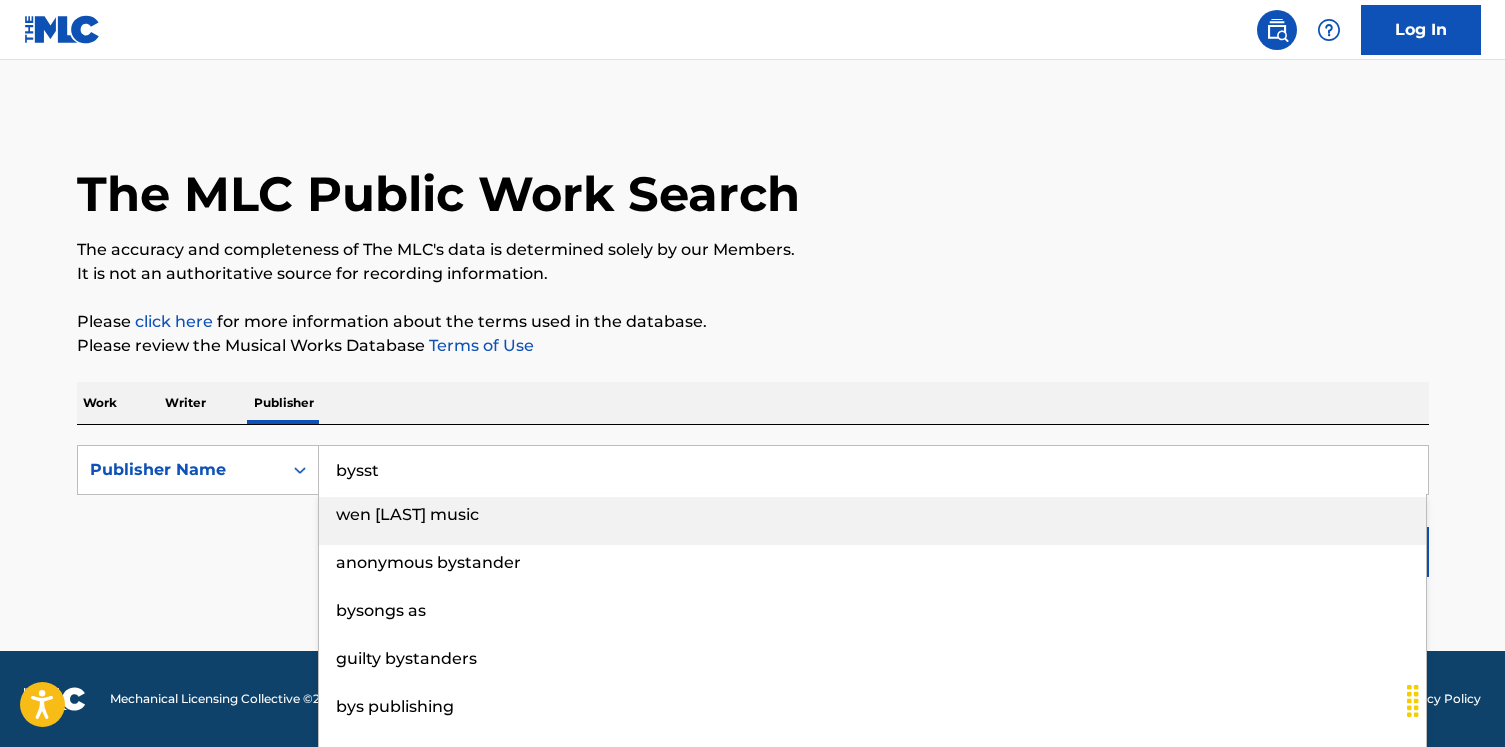 click on "SearchWithCriteria2eb04333-9b9f-4b40-8527-2952b549f616 Publisher Name bysst wen [LAST] music anonymous bystander bysongs as guilty bystanders bys publishing byscot tunes innocent bystander bysing ab bys music nis bysted pub designee Reset Search Search" at bounding box center (753, 506) 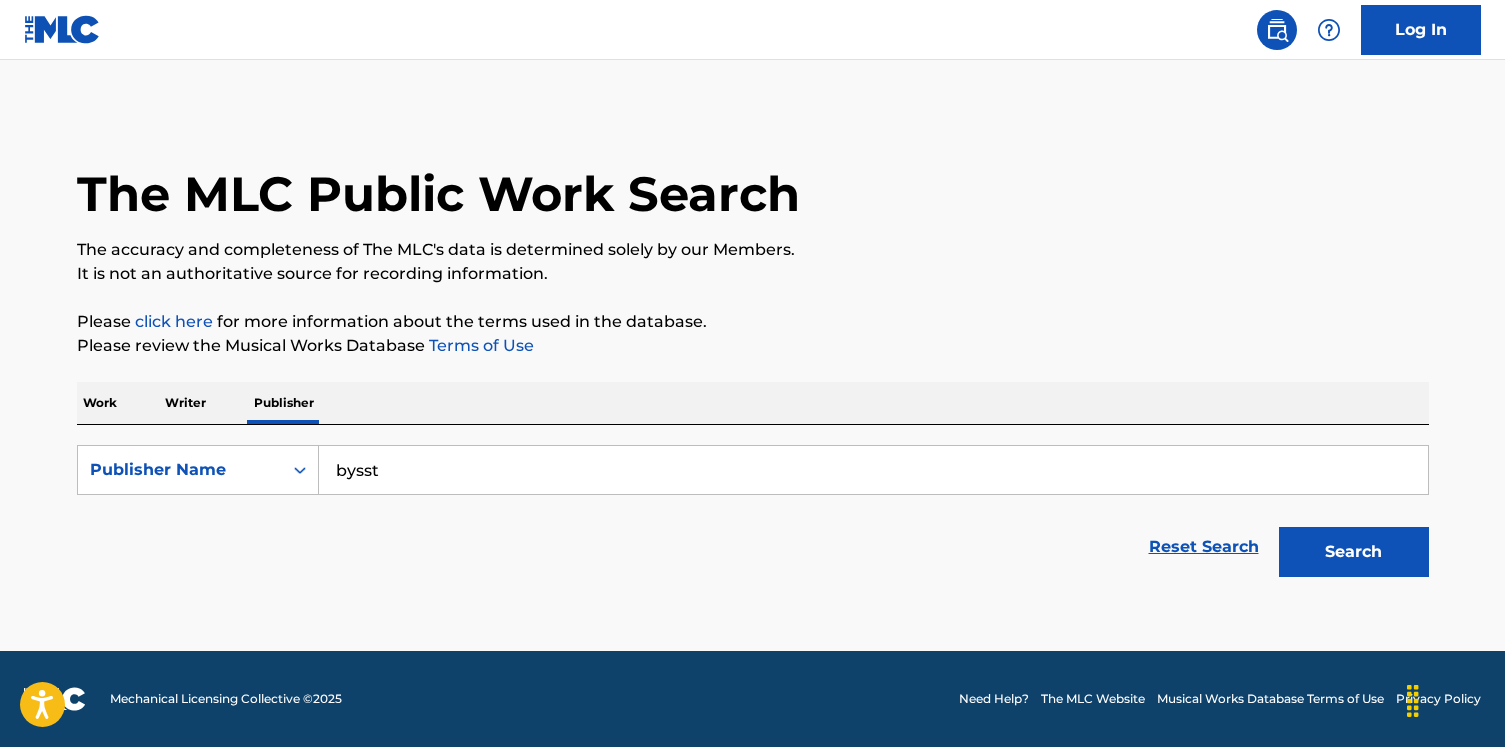 click on "bysst" at bounding box center (873, 470) 